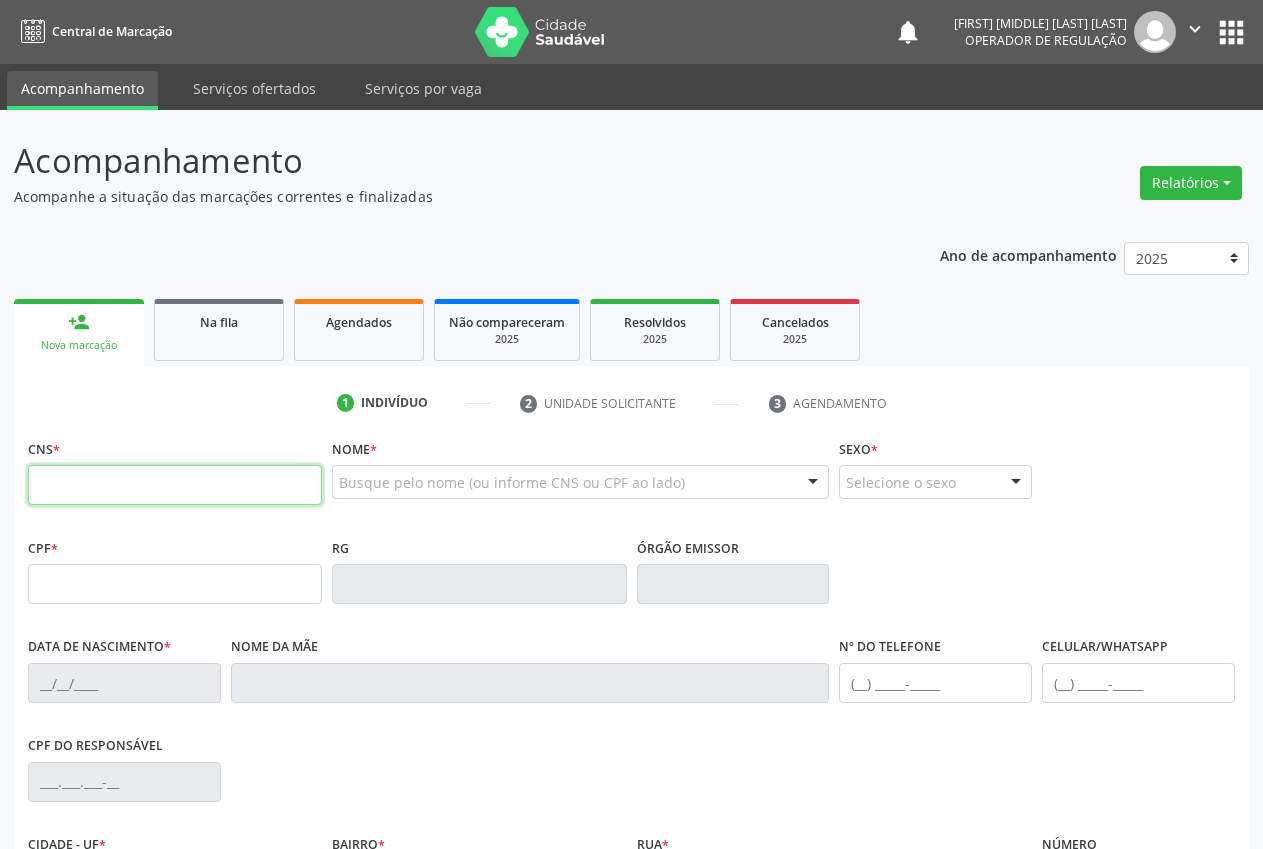 click at bounding box center [175, 485] 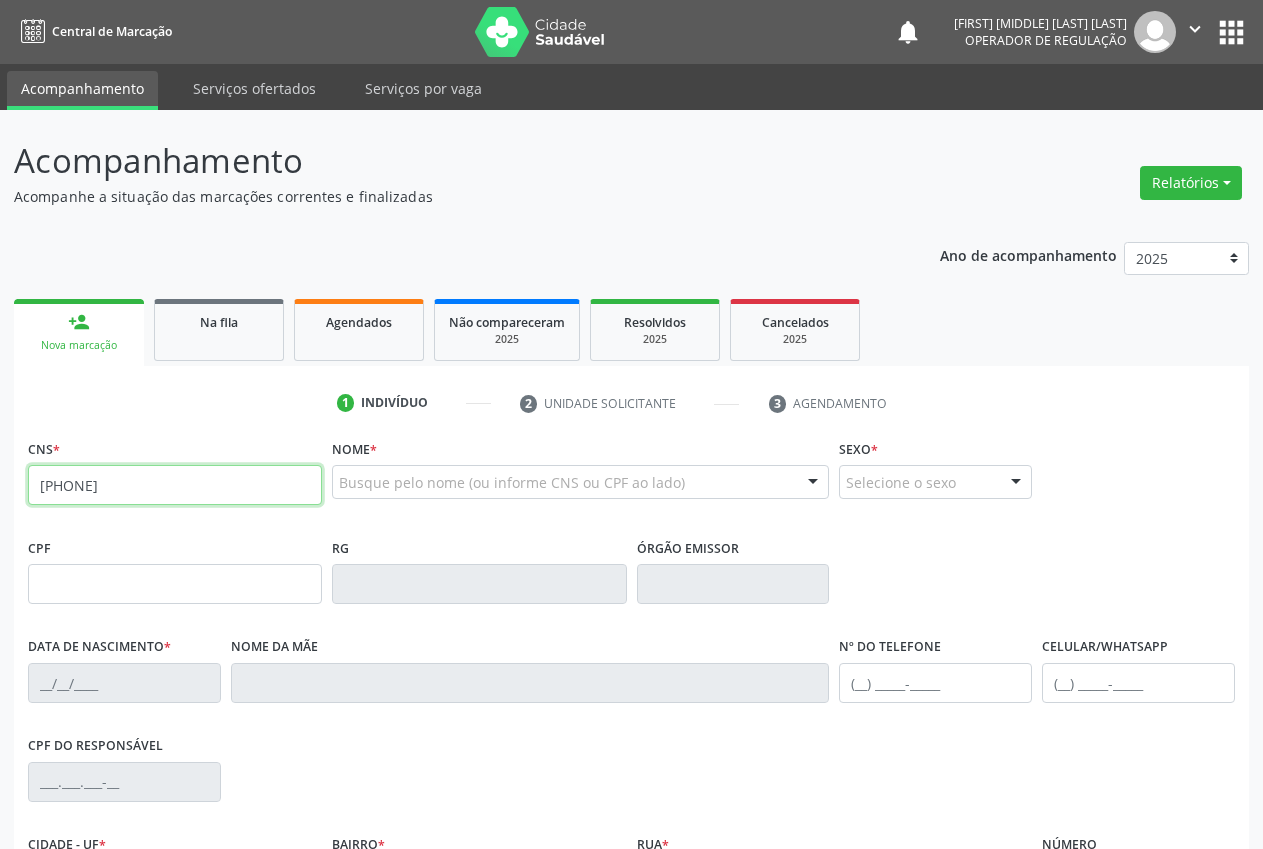 type on "[PHONE]" 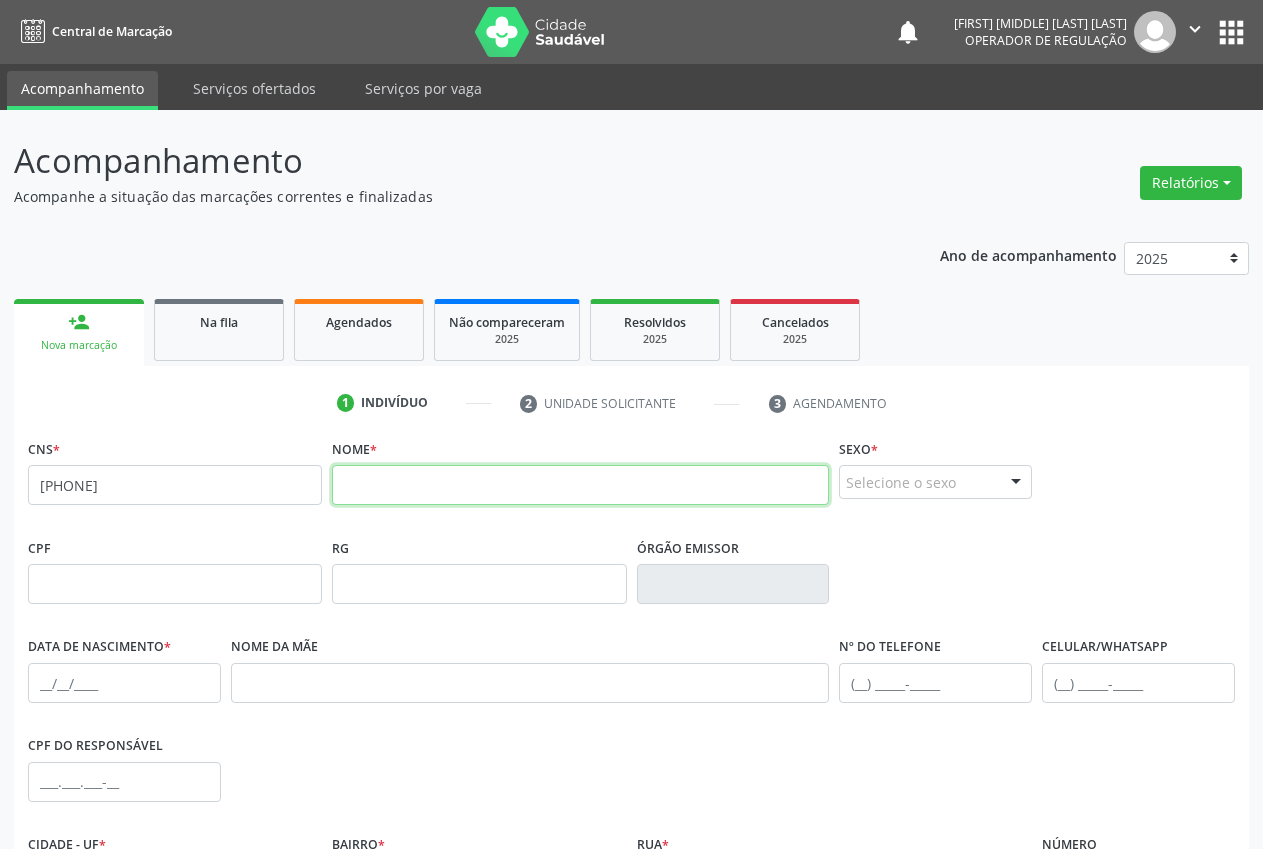 click at bounding box center (580, 485) 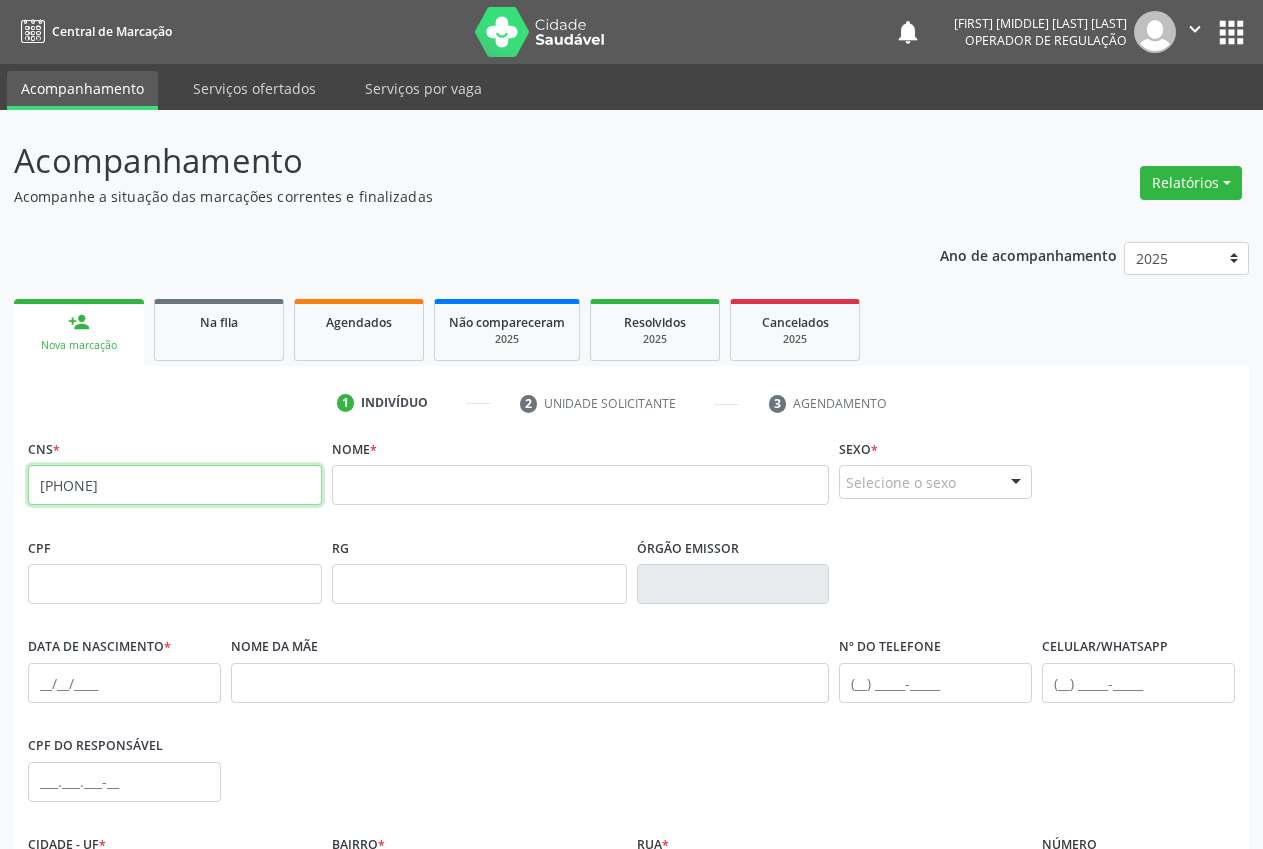 drag, startPoint x: 172, startPoint y: 485, endPoint x: 0, endPoint y: 492, distance: 172.14238 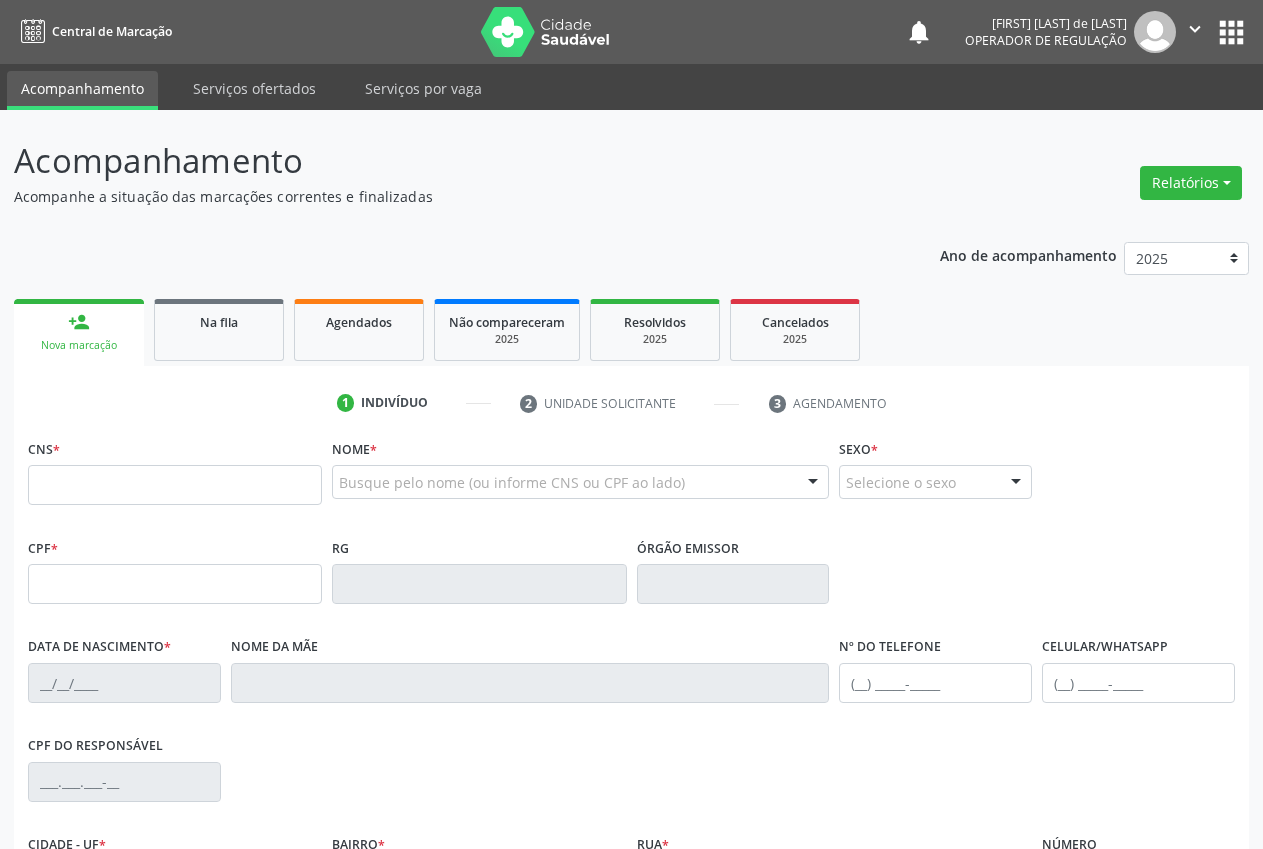 scroll, scrollTop: 0, scrollLeft: 0, axis: both 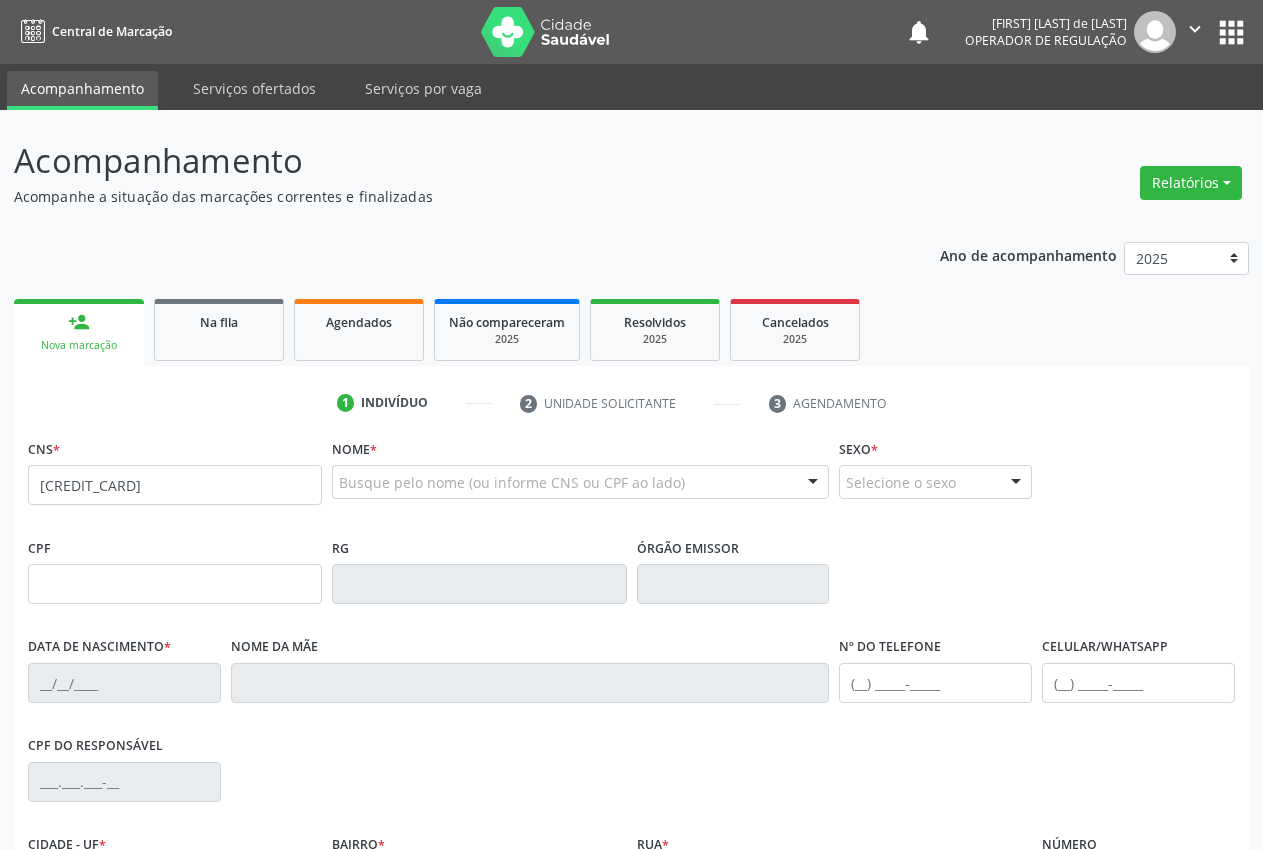 type on "[CREDIT_CARD]" 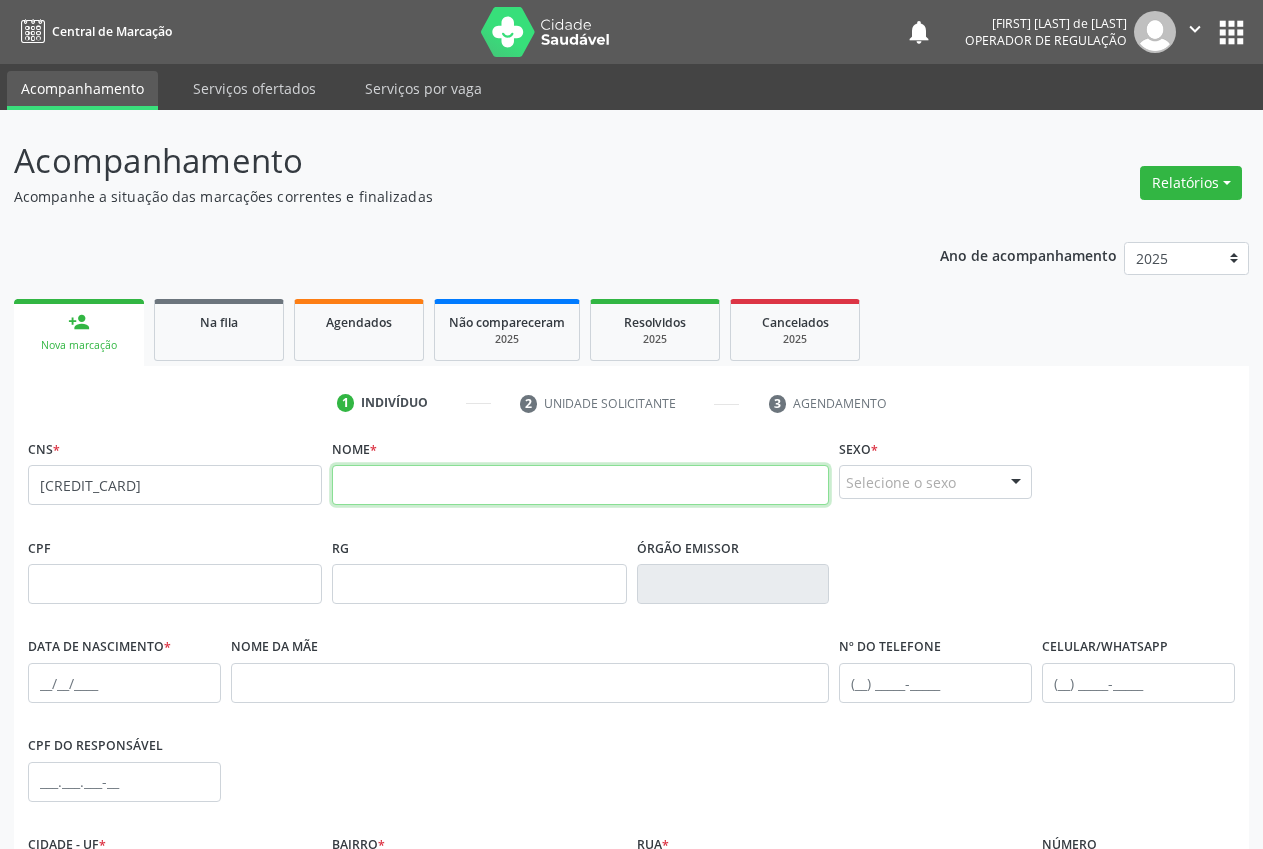 click at bounding box center [580, 485] 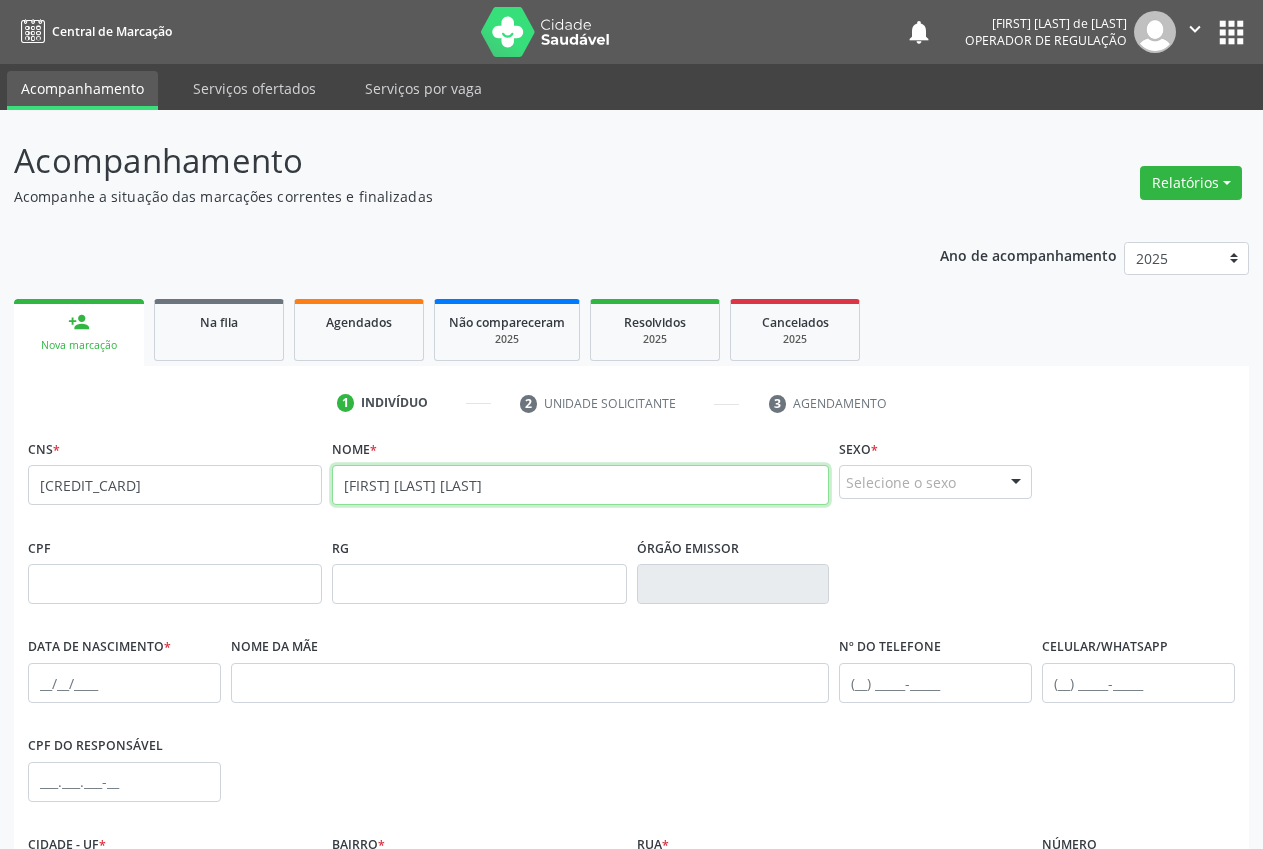 type on "[FIRST] [LAST] [LAST]" 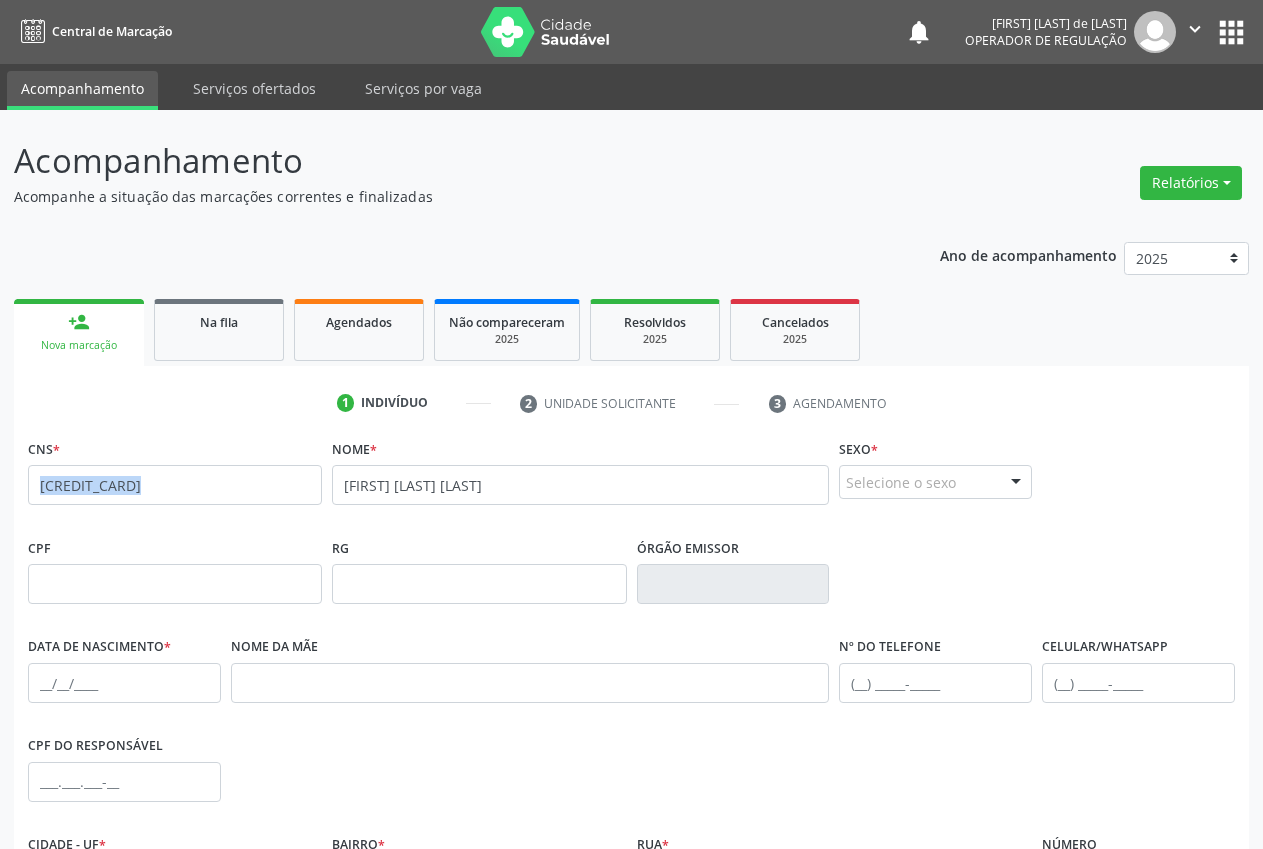 drag, startPoint x: 231, startPoint y: 489, endPoint x: 40, endPoint y: 497, distance: 191.16747 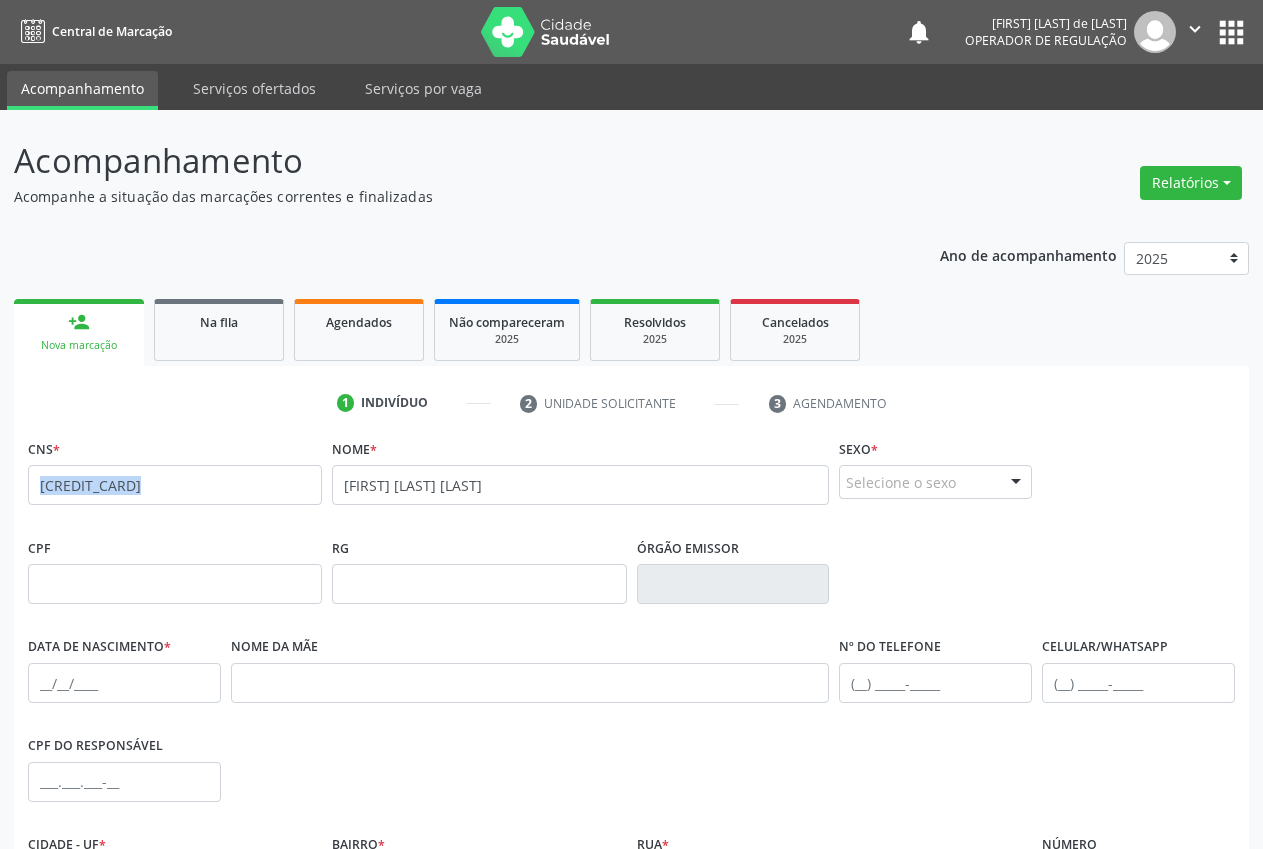 click on "[CREDIT_CARD]       none" at bounding box center (175, 485) 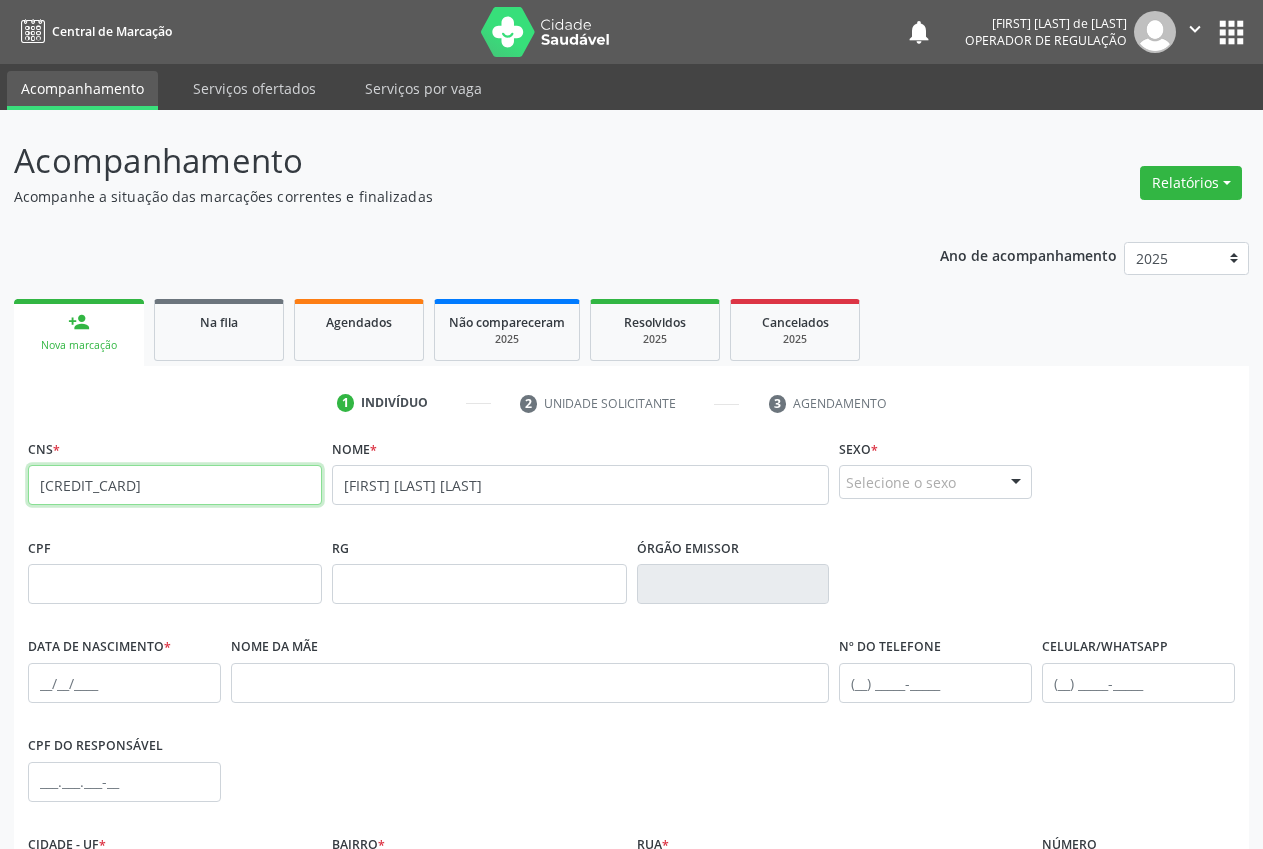 drag, startPoint x: 173, startPoint y: 489, endPoint x: 0, endPoint y: 466, distance: 174.5222 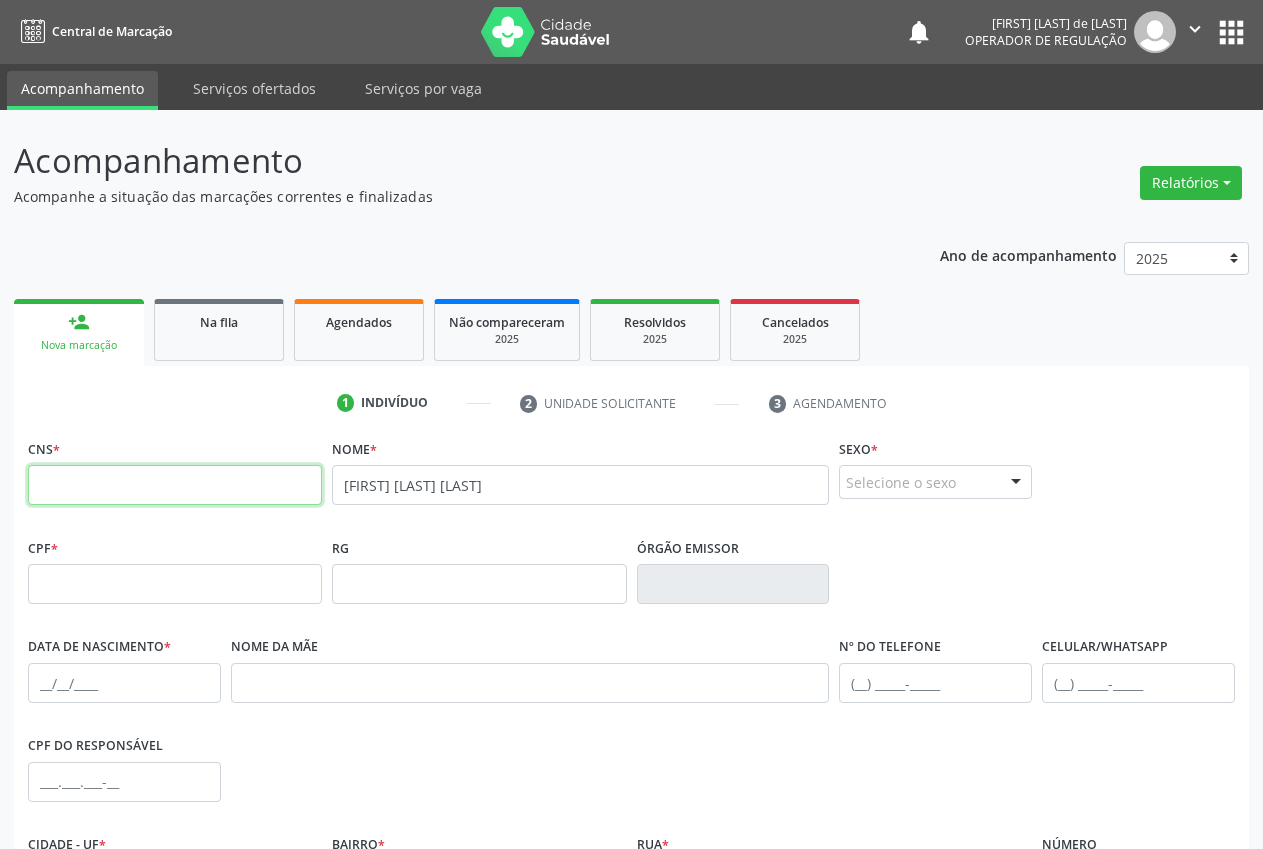 type 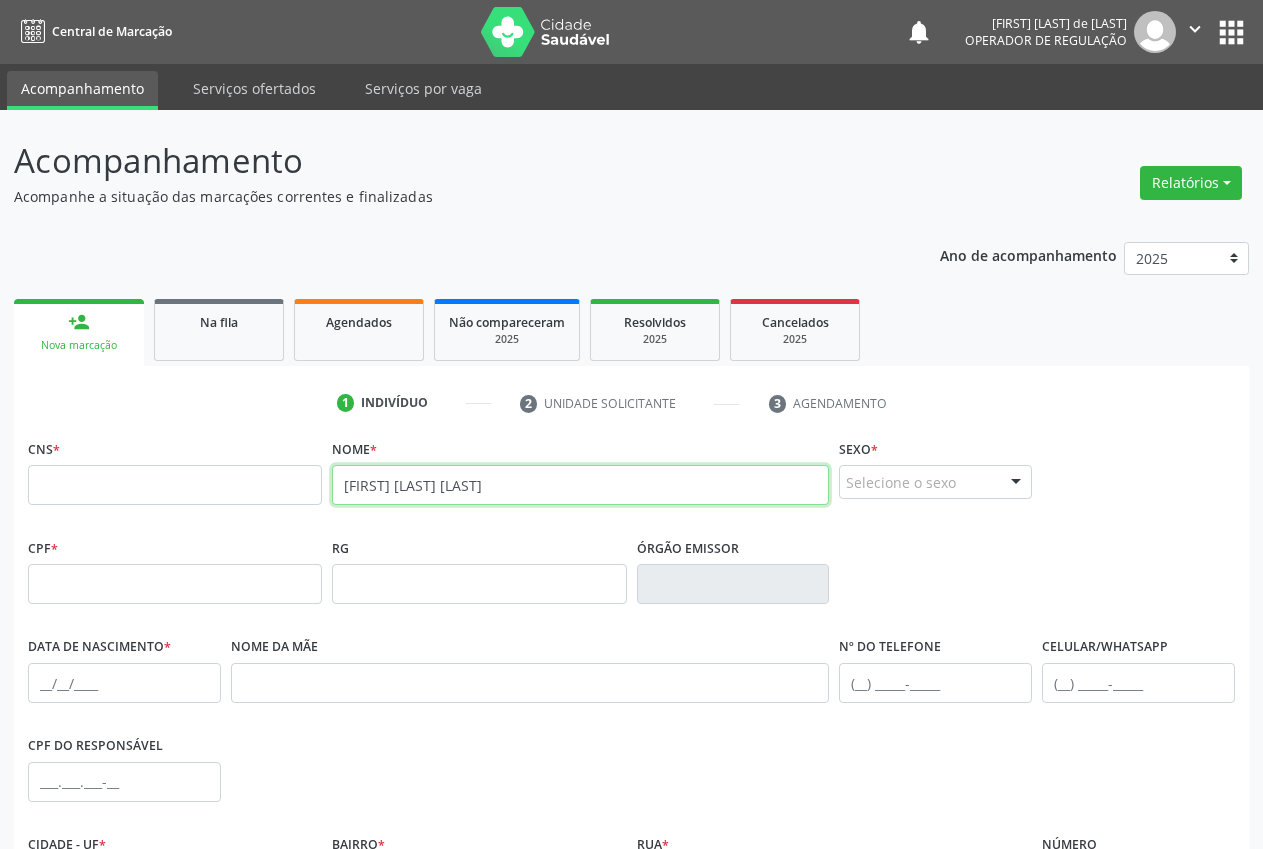 click on "[FIRST] [LAST] [LAST]" at bounding box center [580, 485] 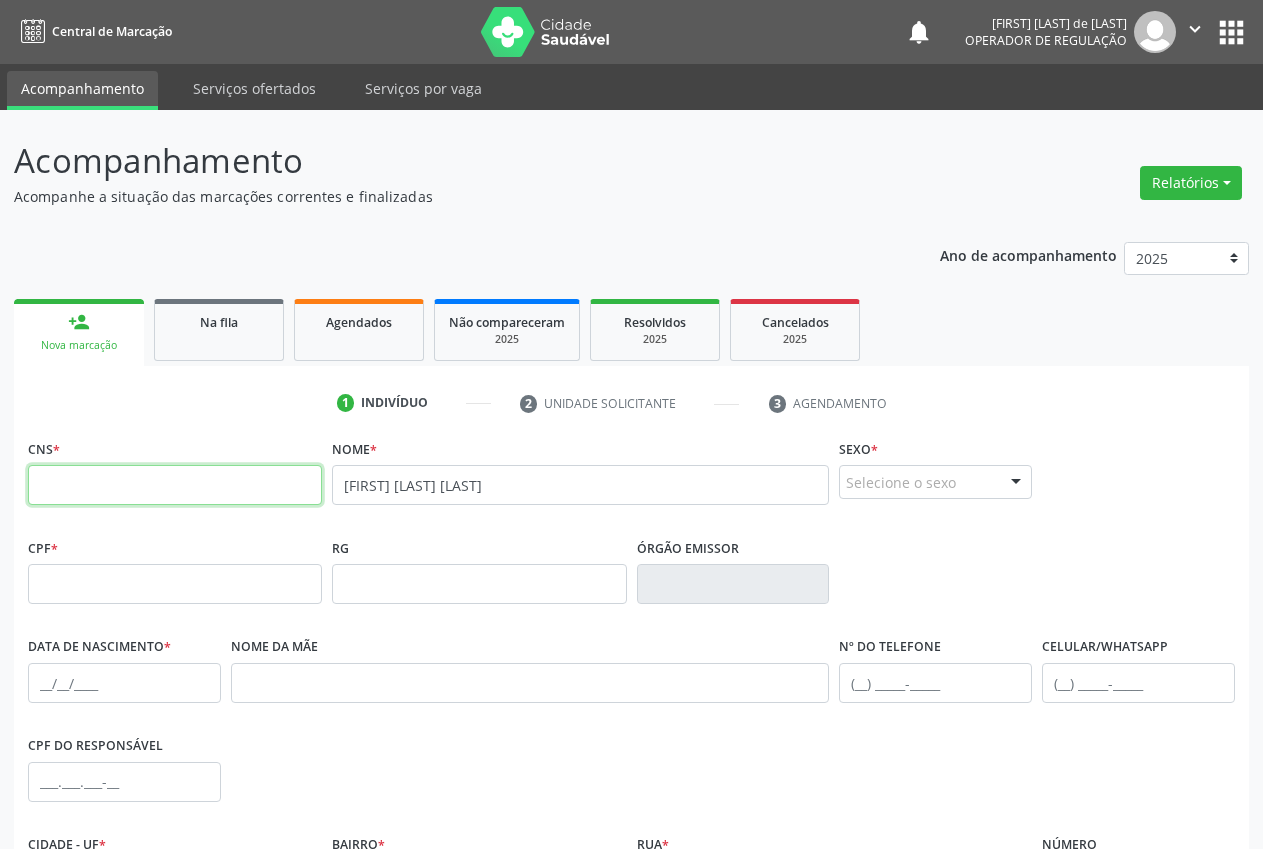 paste on "[CREDIT_CARD]" 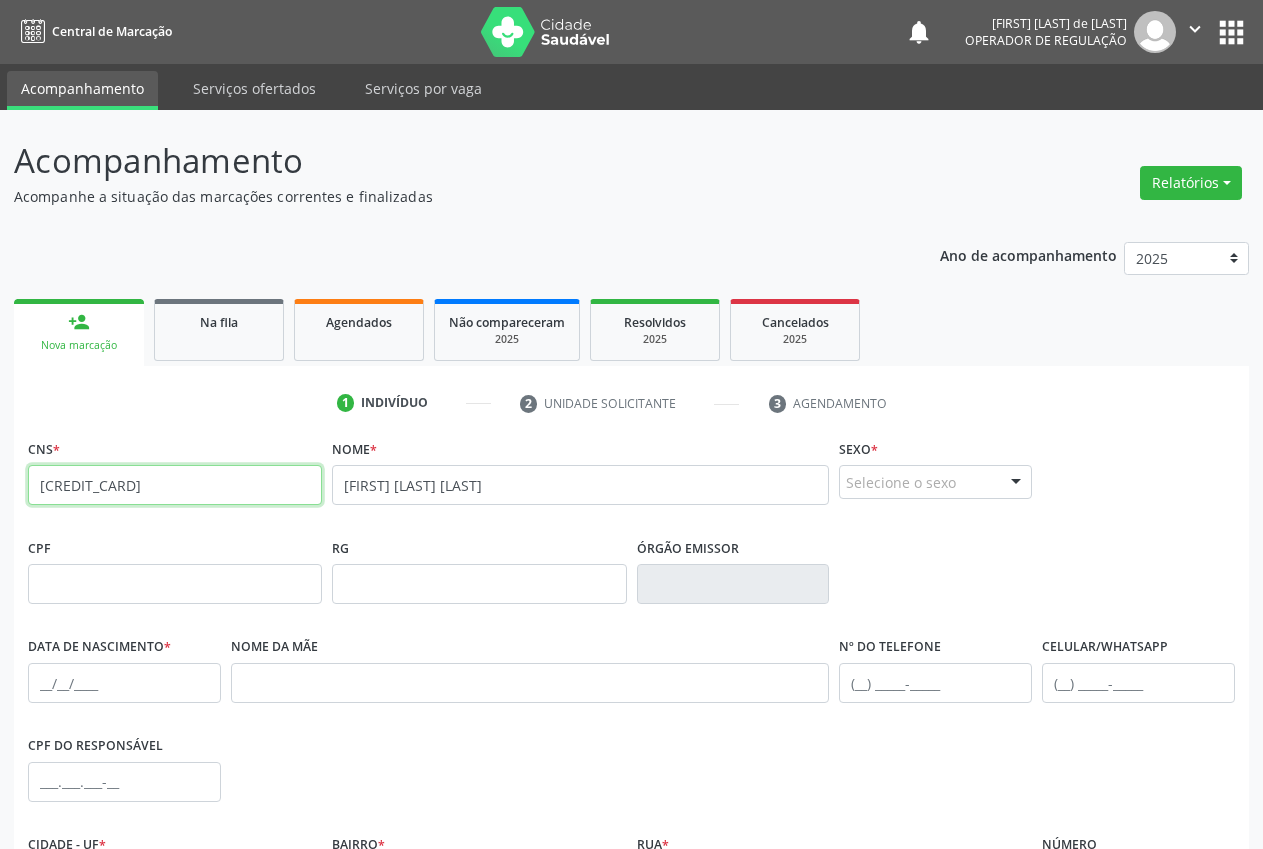 type on "[CREDIT_CARD]" 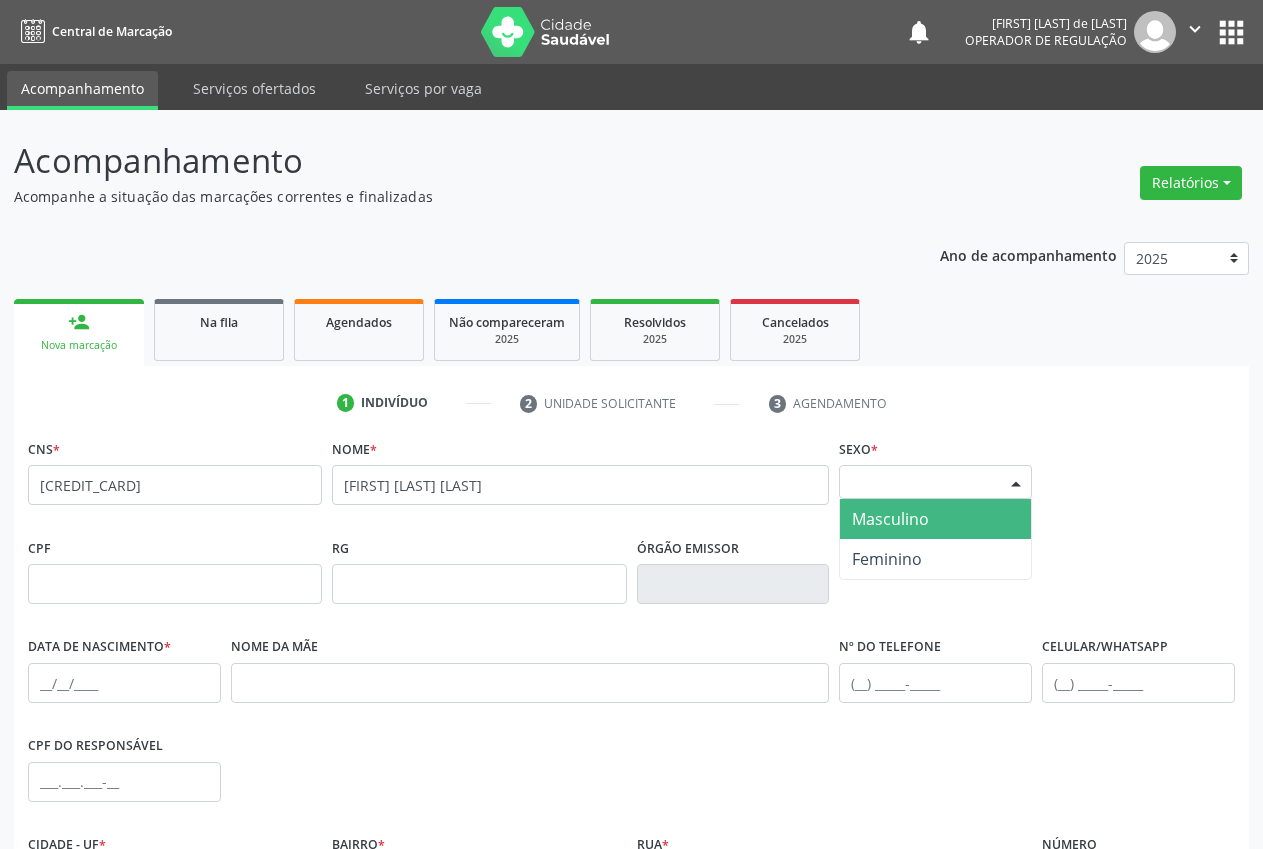 click at bounding box center (1016, 483) 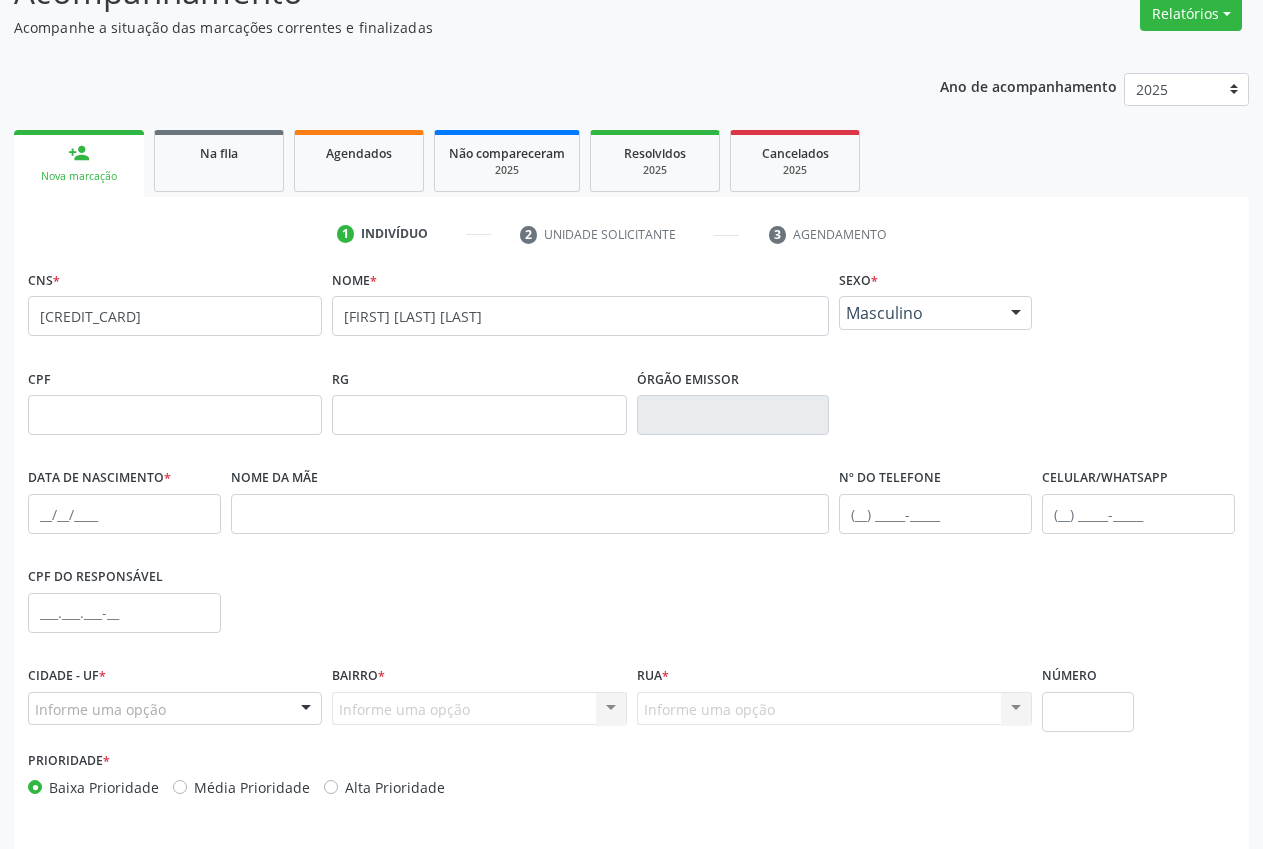 scroll, scrollTop: 171, scrollLeft: 0, axis: vertical 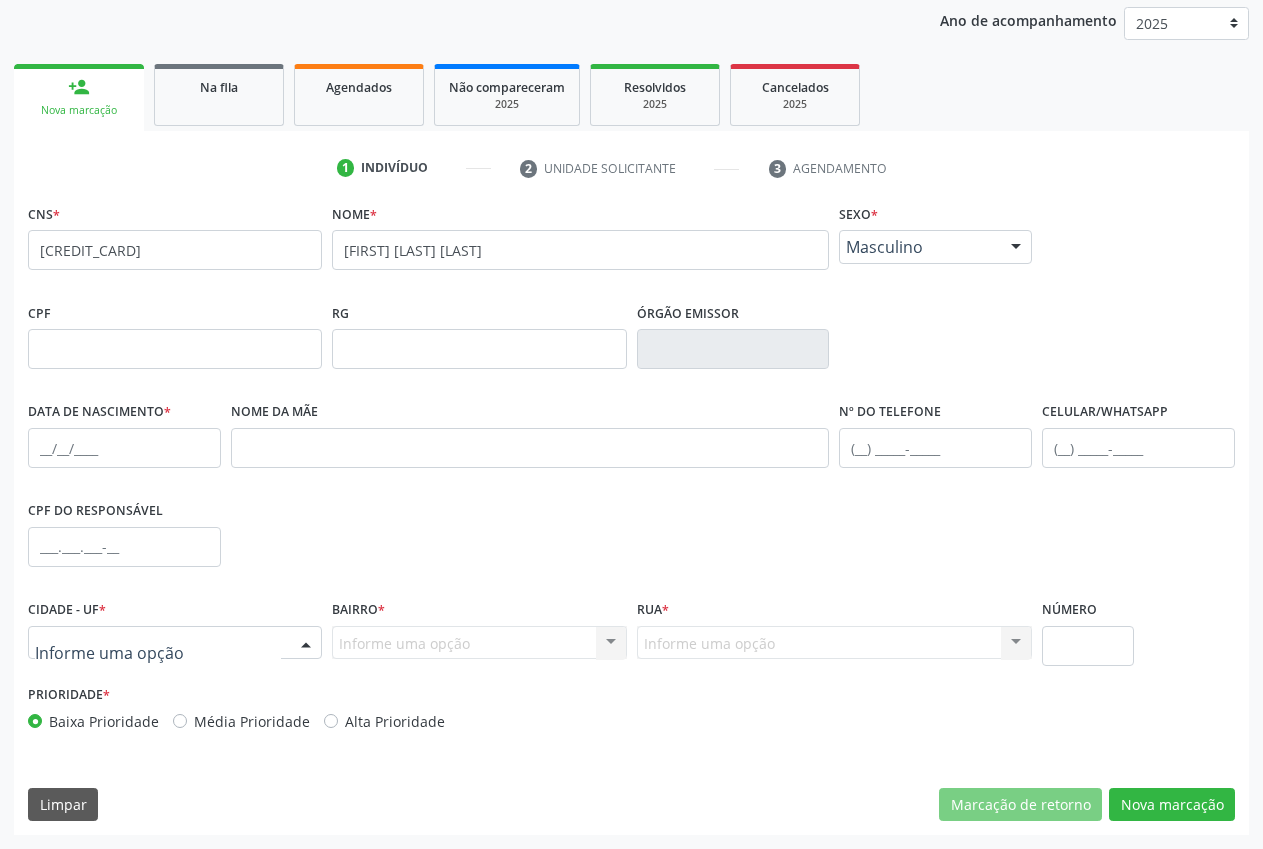 click at bounding box center [175, 643] 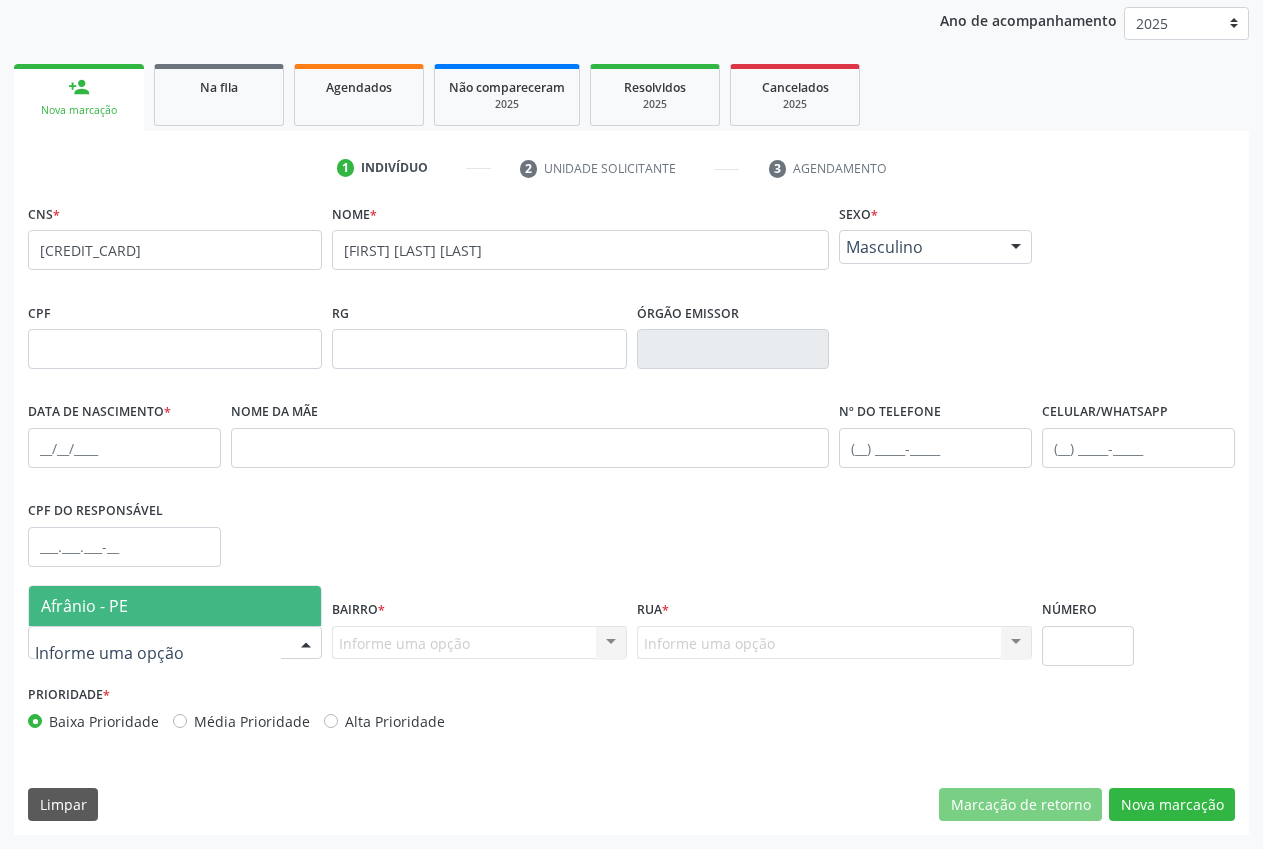 click on "Afrânio - PE" at bounding box center (175, 606) 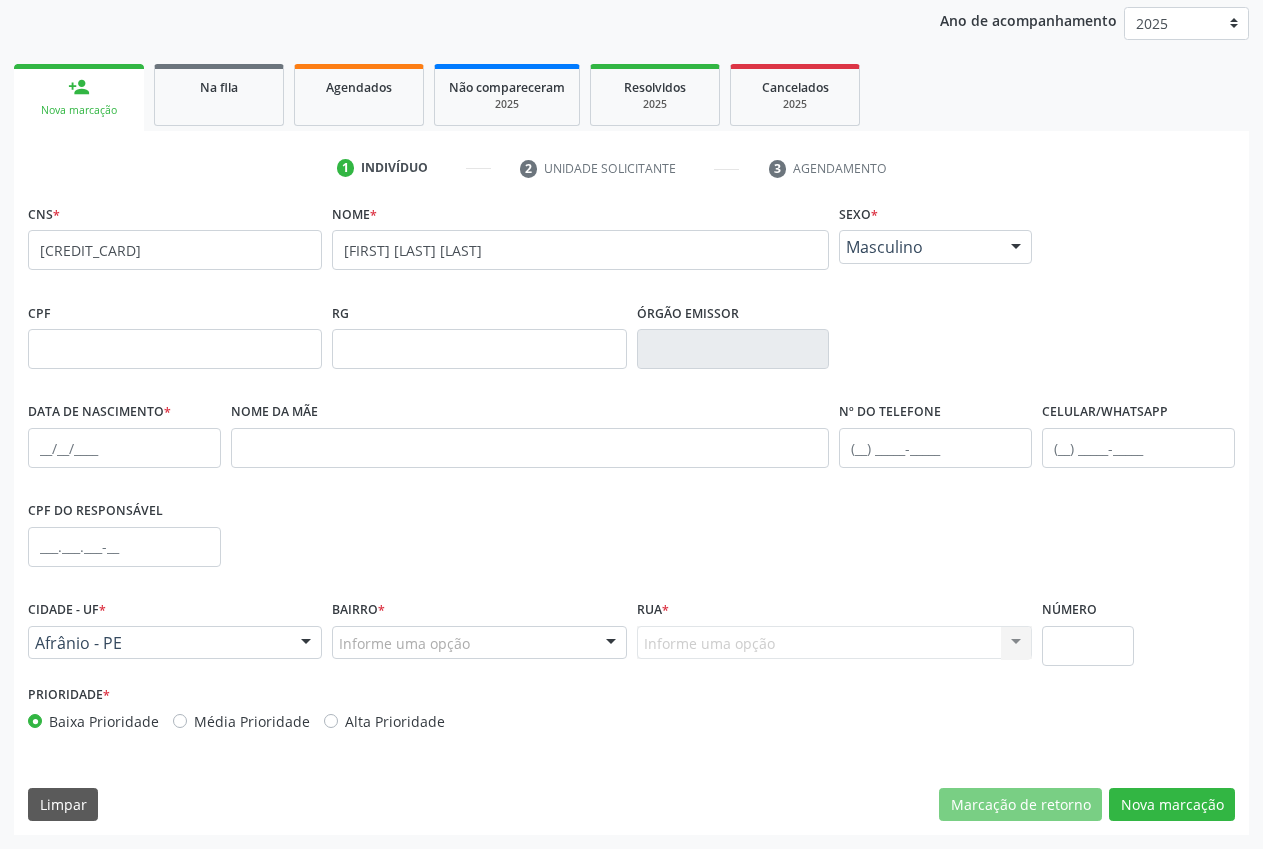 click at bounding box center (611, 644) 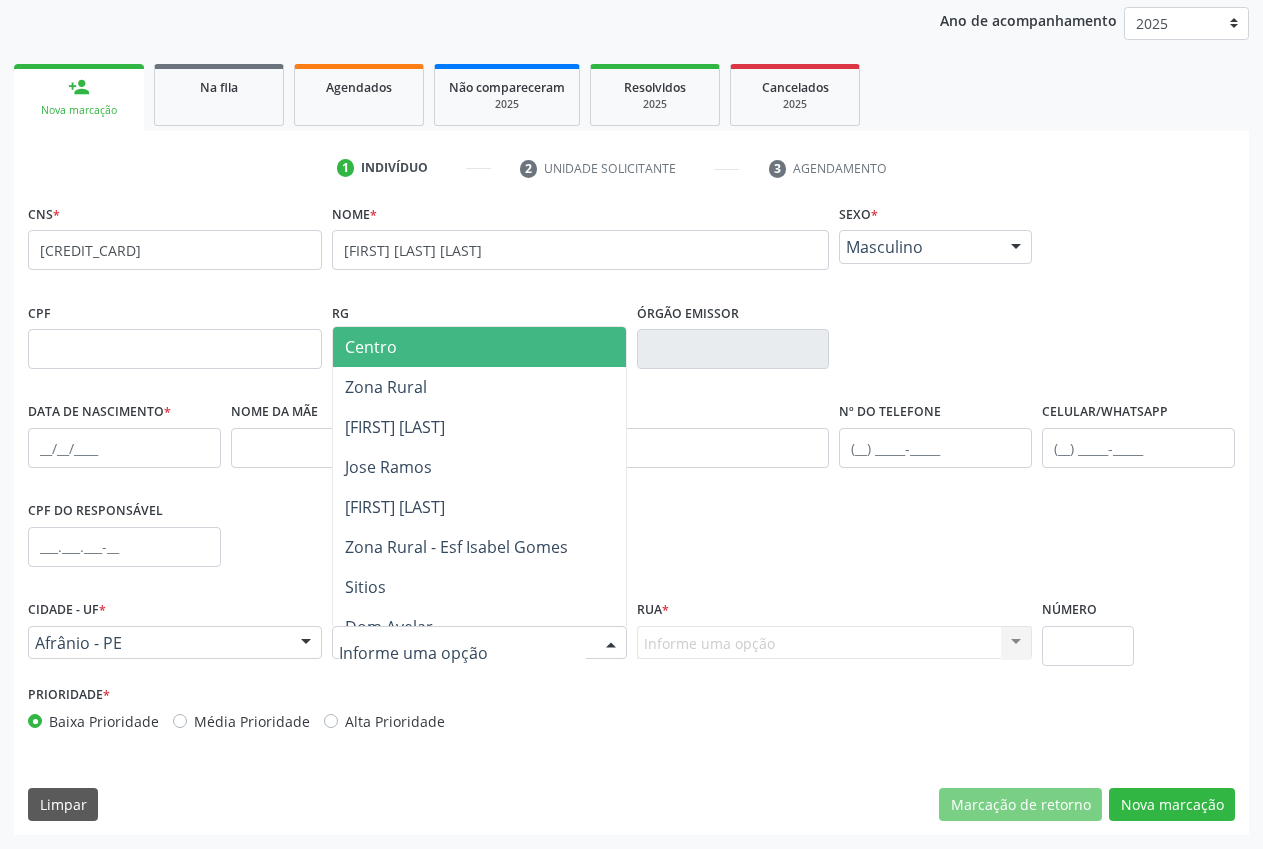 drag, startPoint x: 375, startPoint y: 348, endPoint x: 397, endPoint y: 348, distance: 22 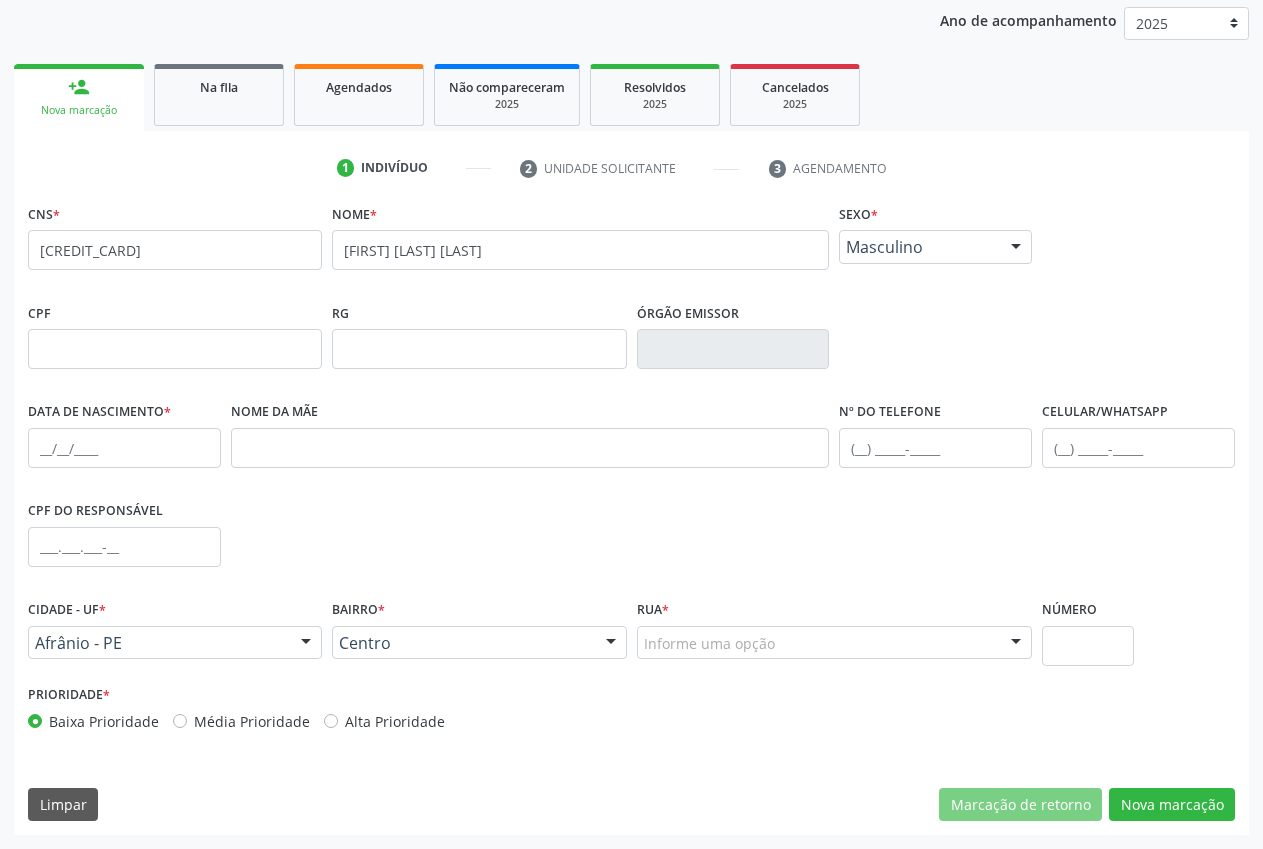 click on "Informe uma opção" at bounding box center (835, 643) 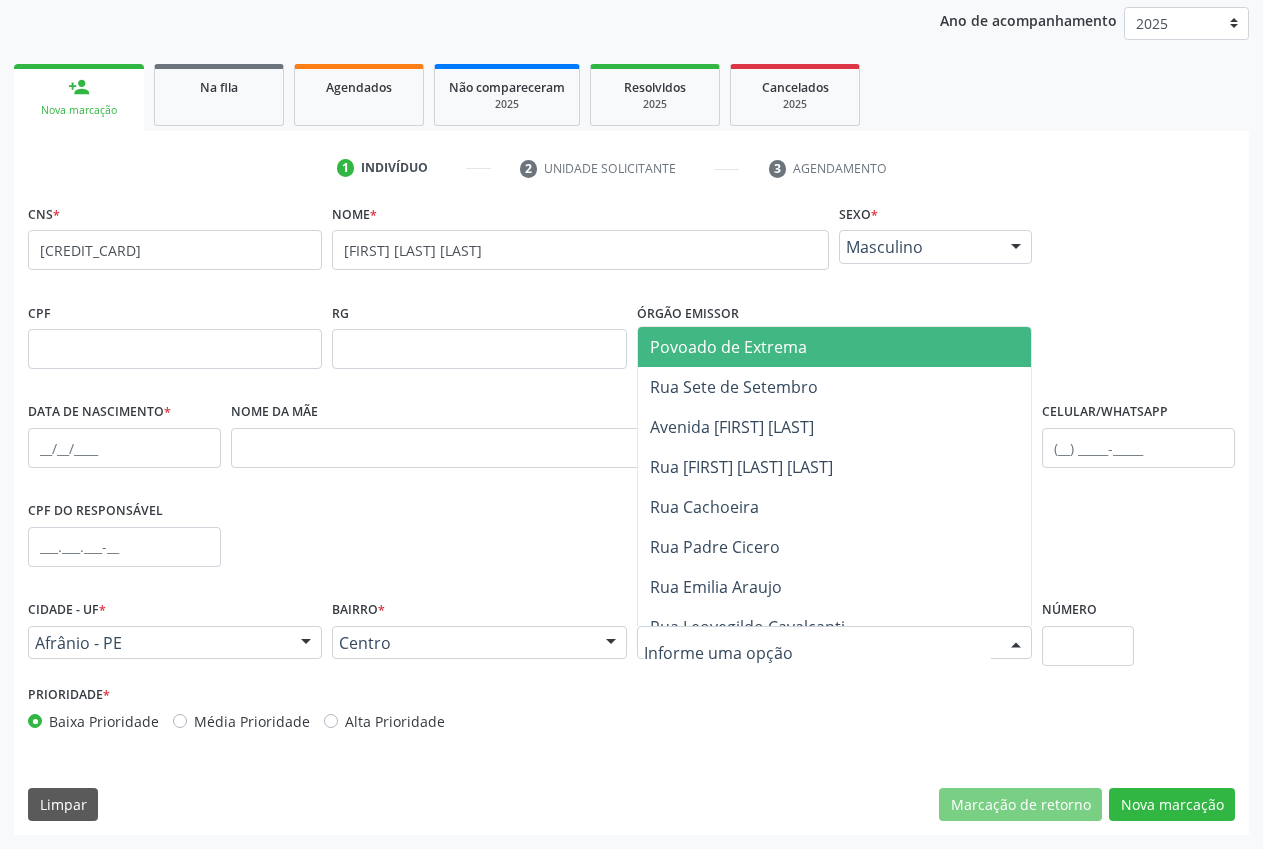 click on "Povoado de Extrema" at bounding box center [728, 347] 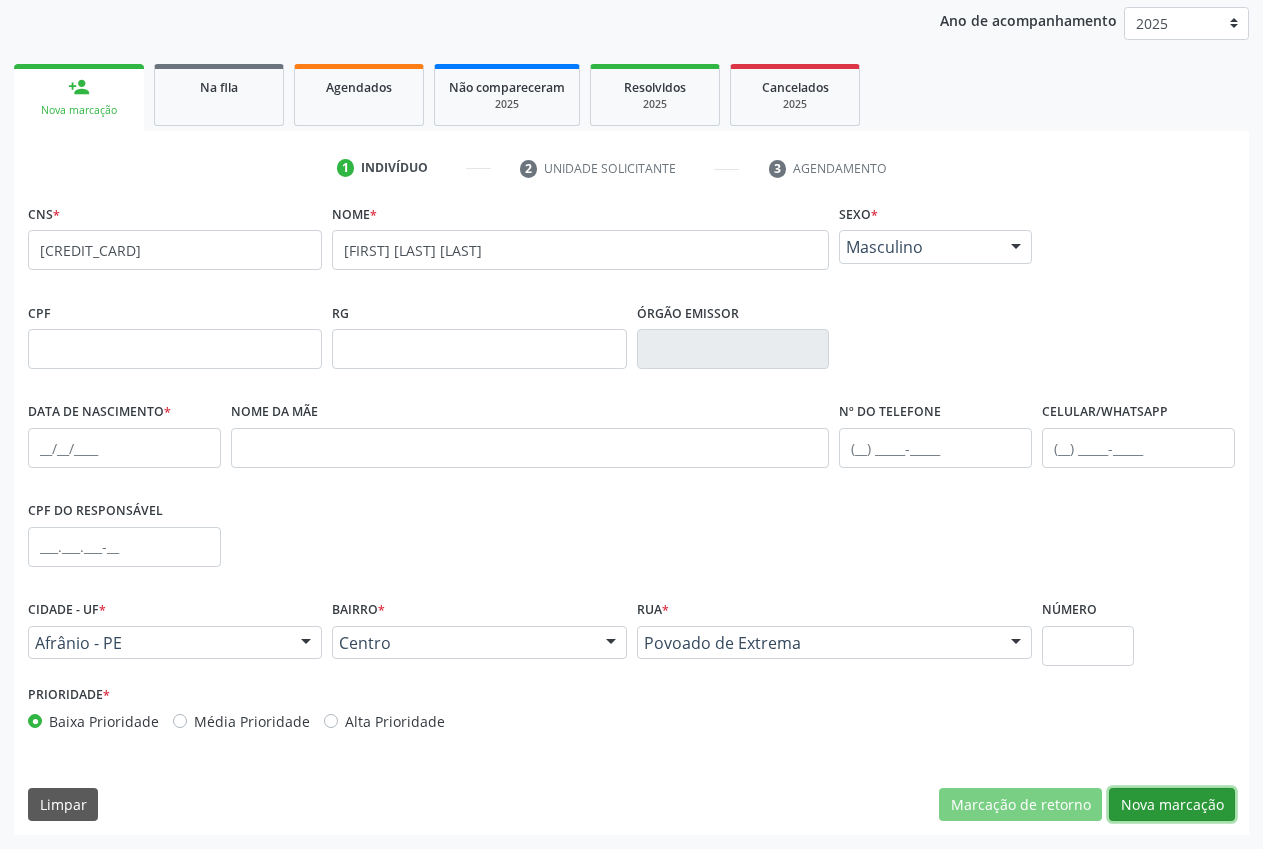 click on "Nova marcação" at bounding box center (1172, 805) 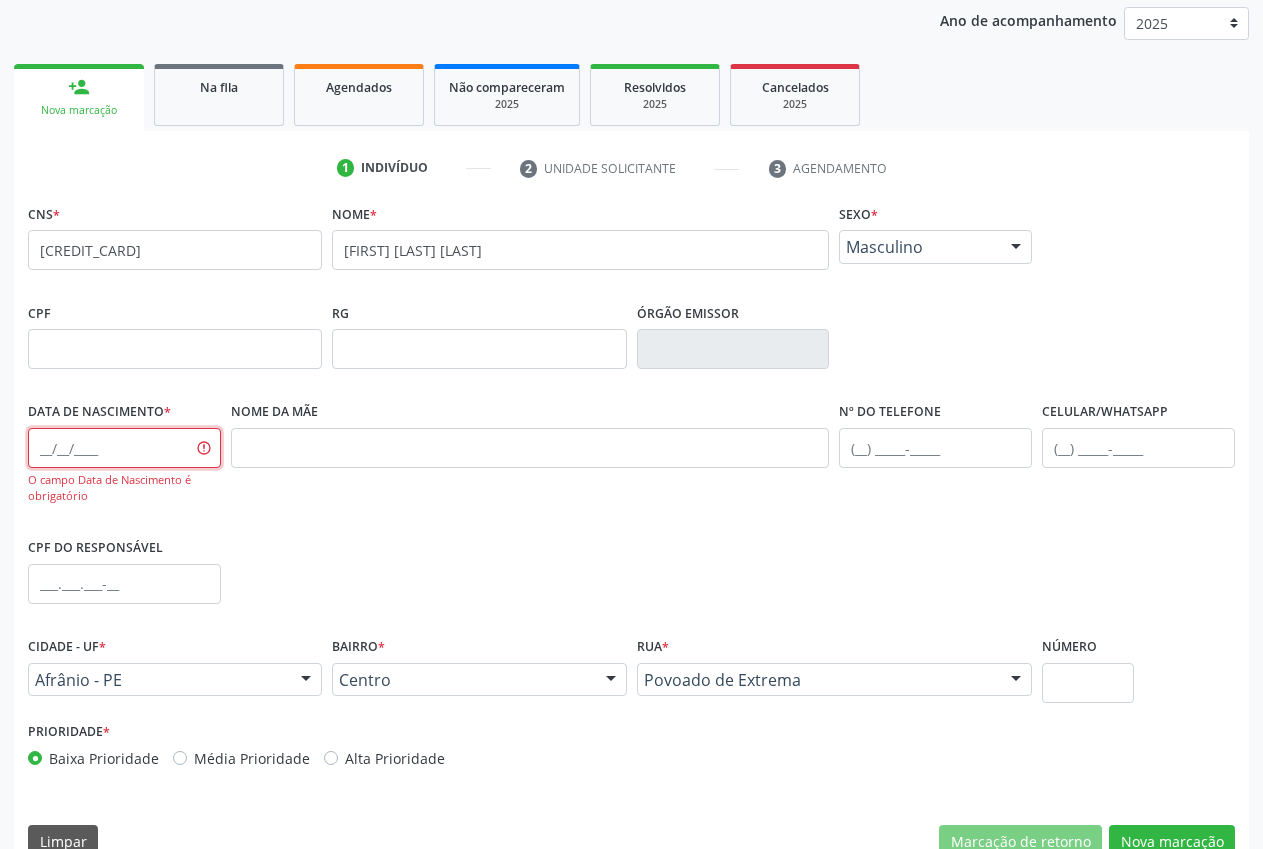 click at bounding box center (124, 448) 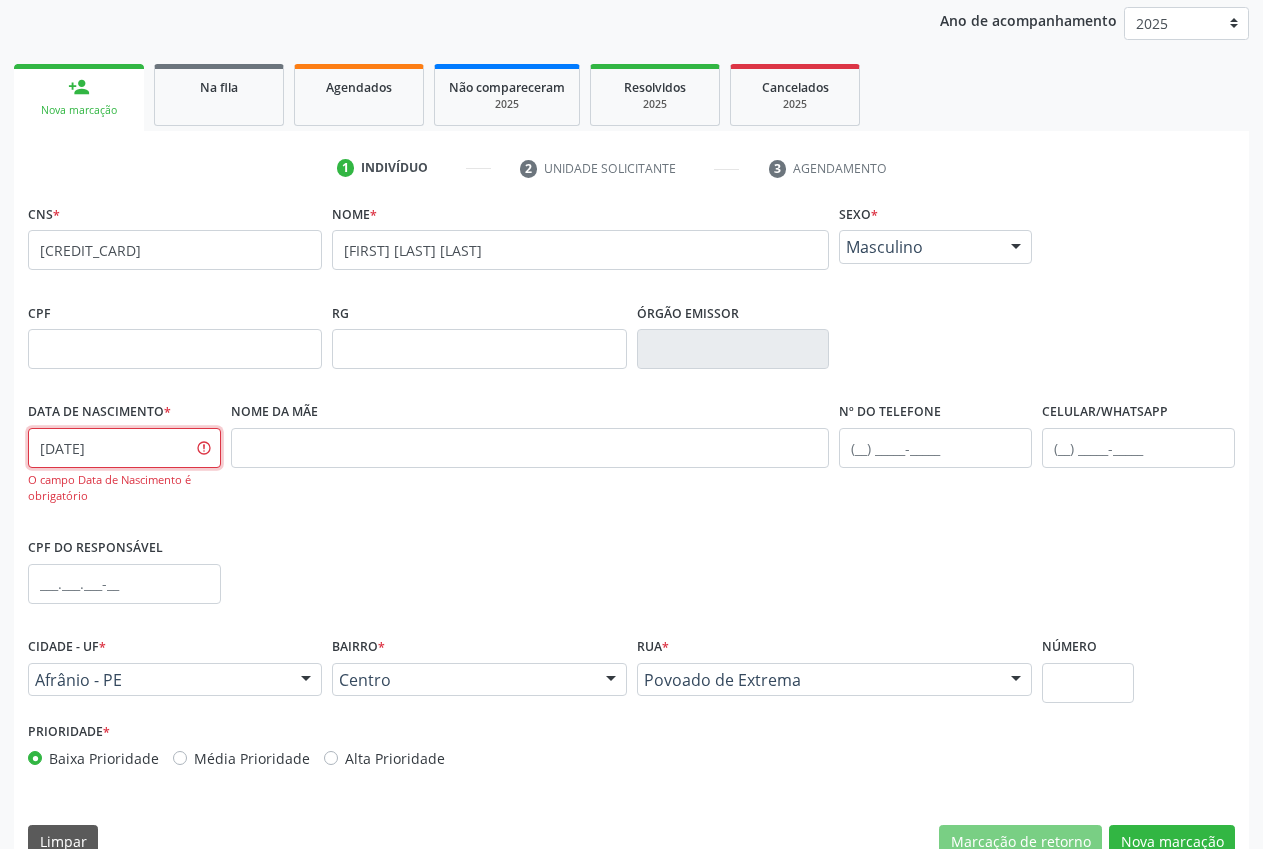 type on "[DATE]" 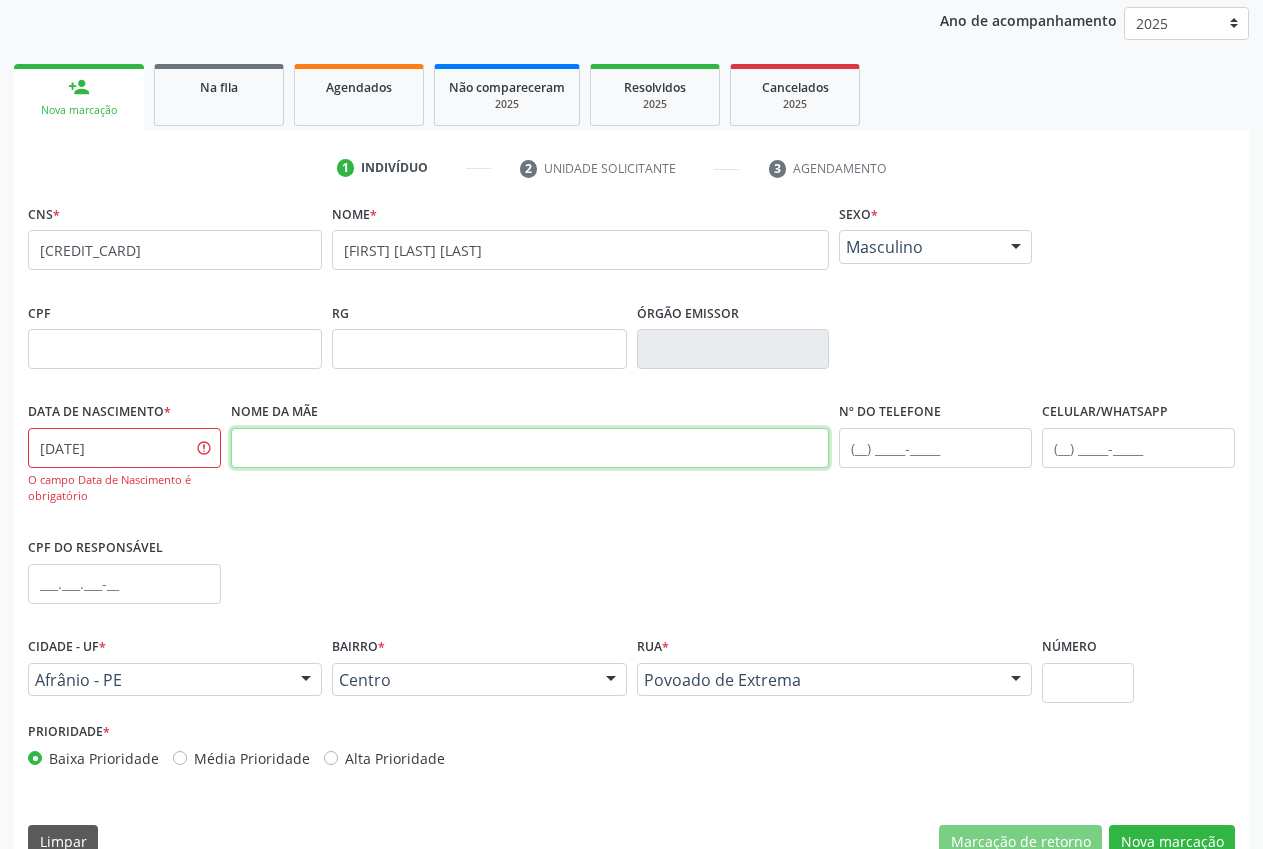 click at bounding box center (530, 448) 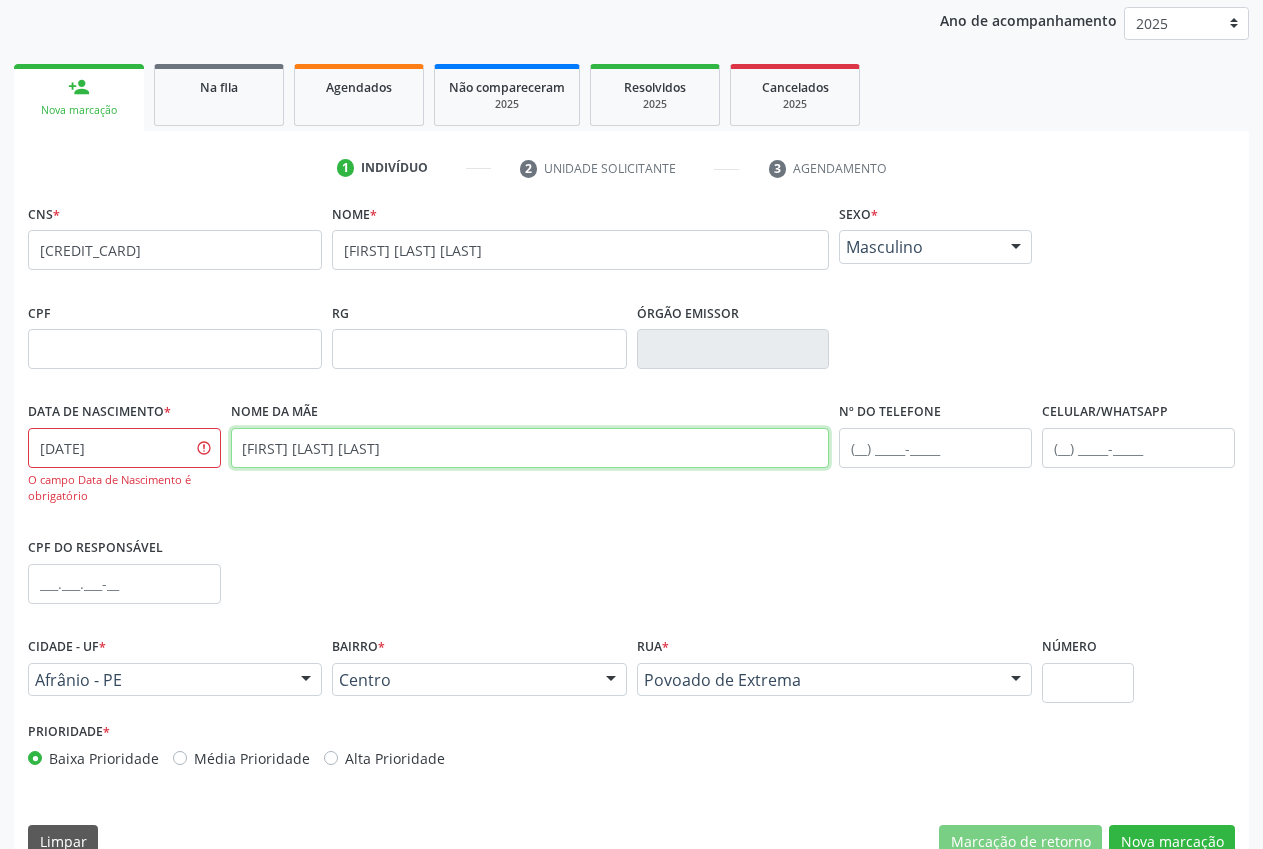 type on "[FIRST] [LAST] [LAST]" 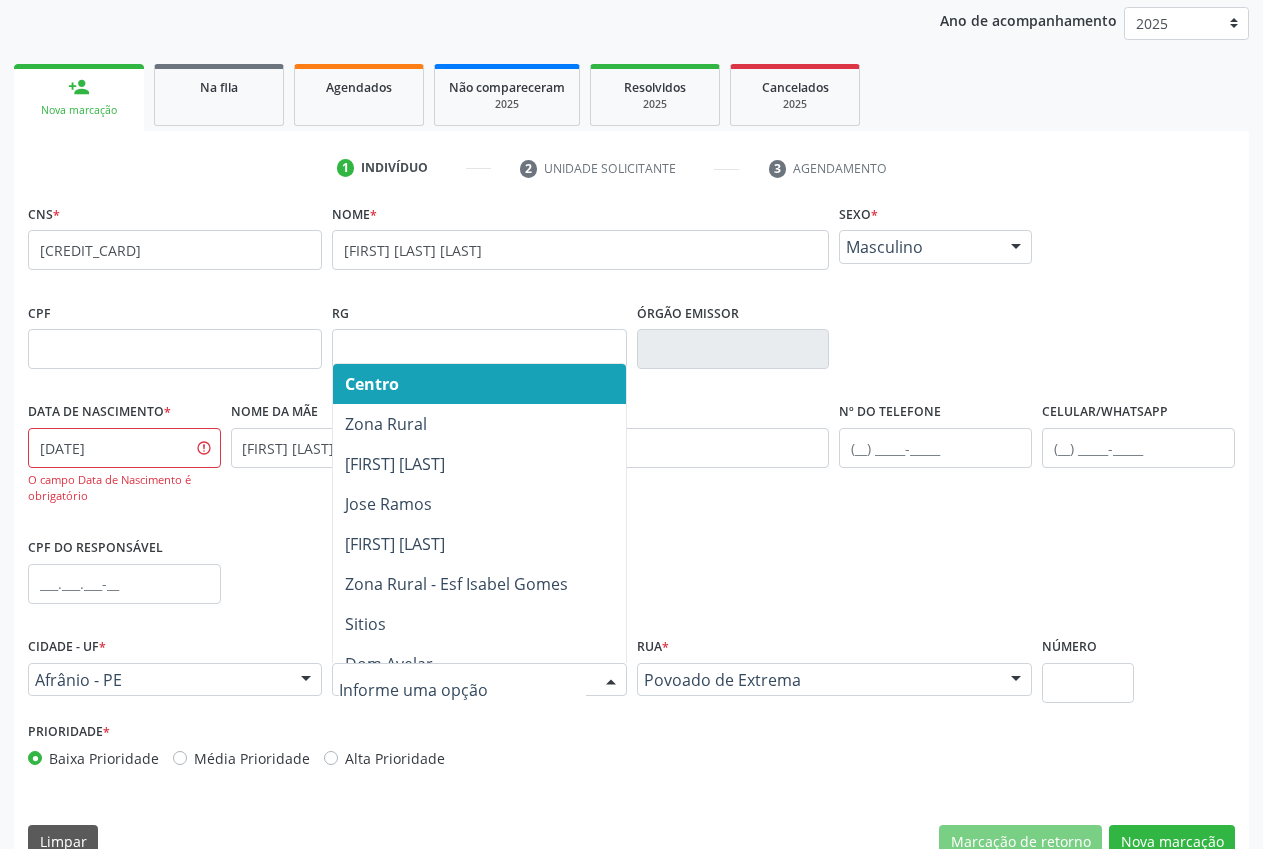 click on "Centro" at bounding box center [372, 384] 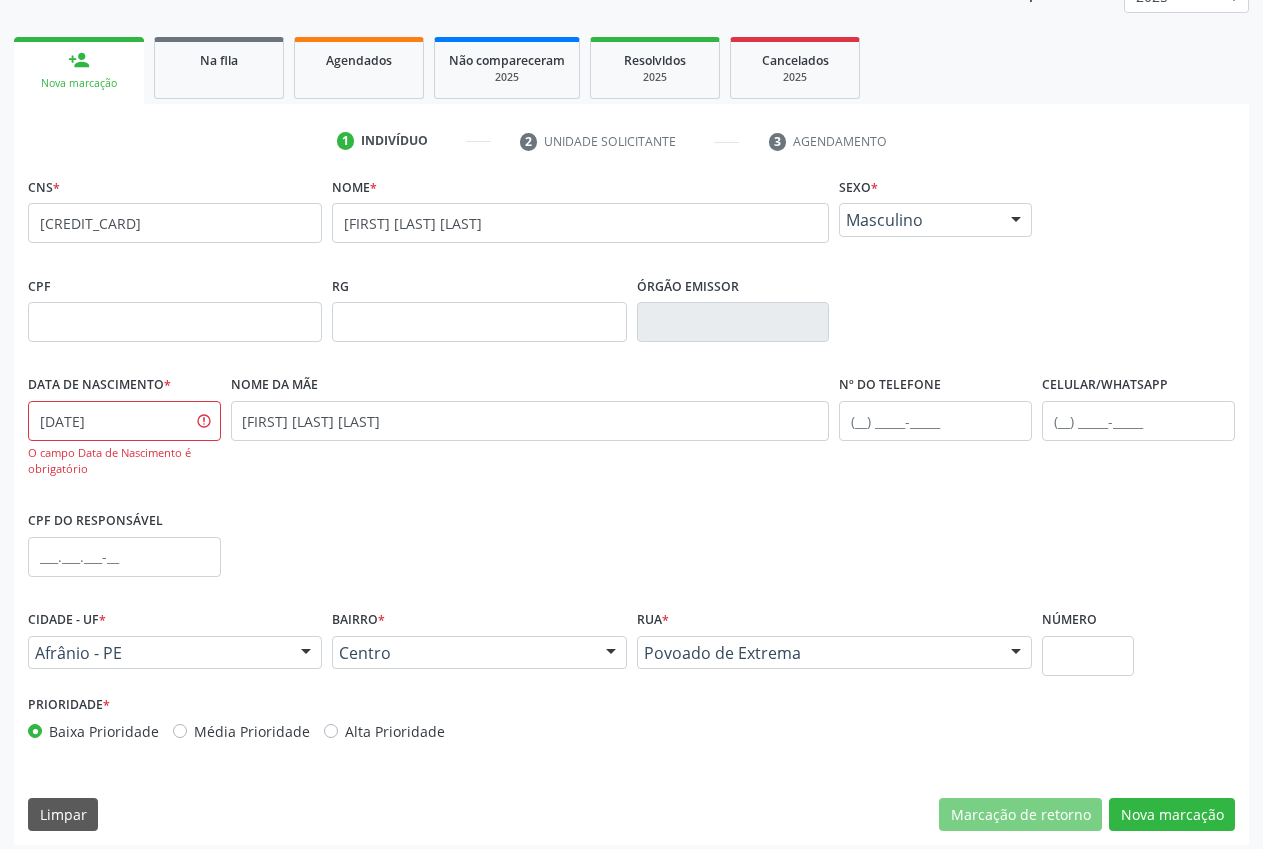 scroll, scrollTop: 272, scrollLeft: 0, axis: vertical 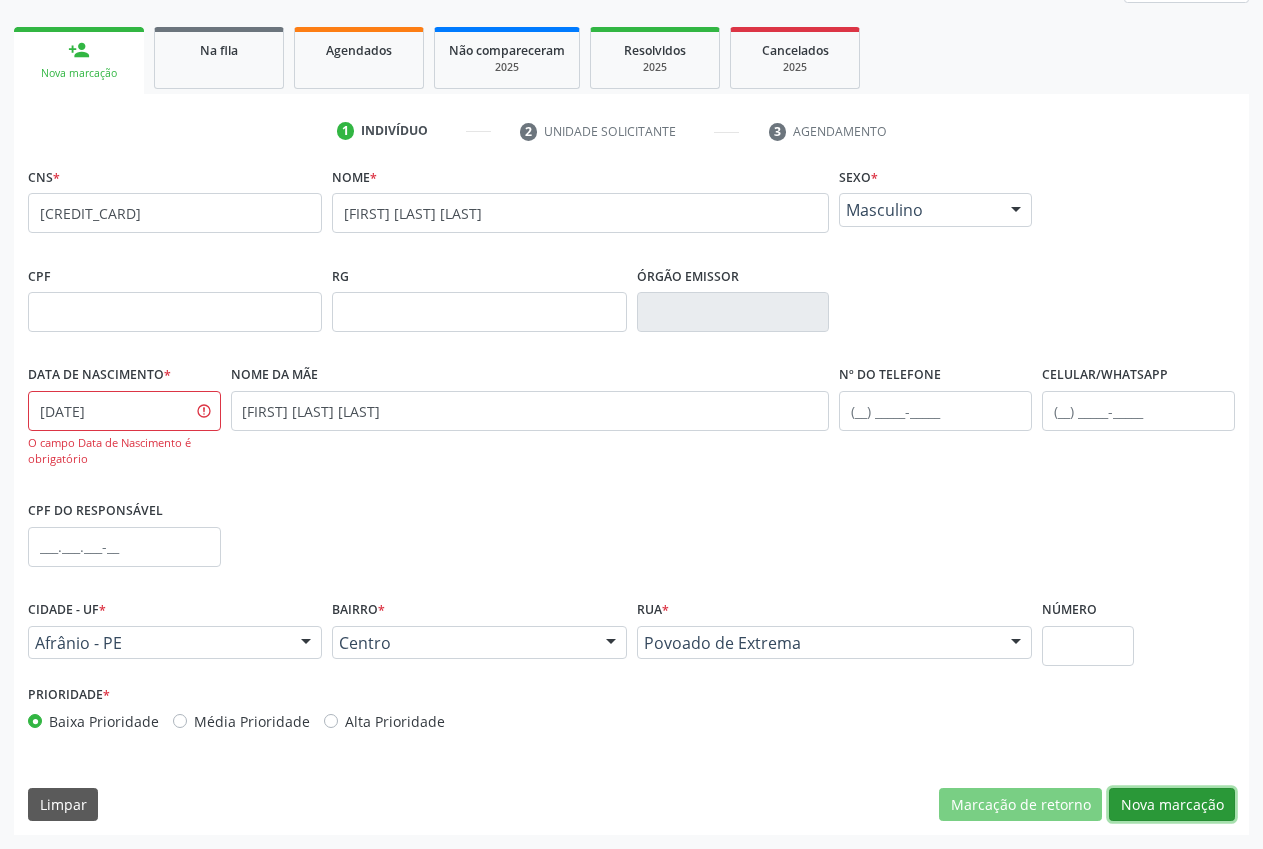 click on "Nova marcação" at bounding box center (1172, 805) 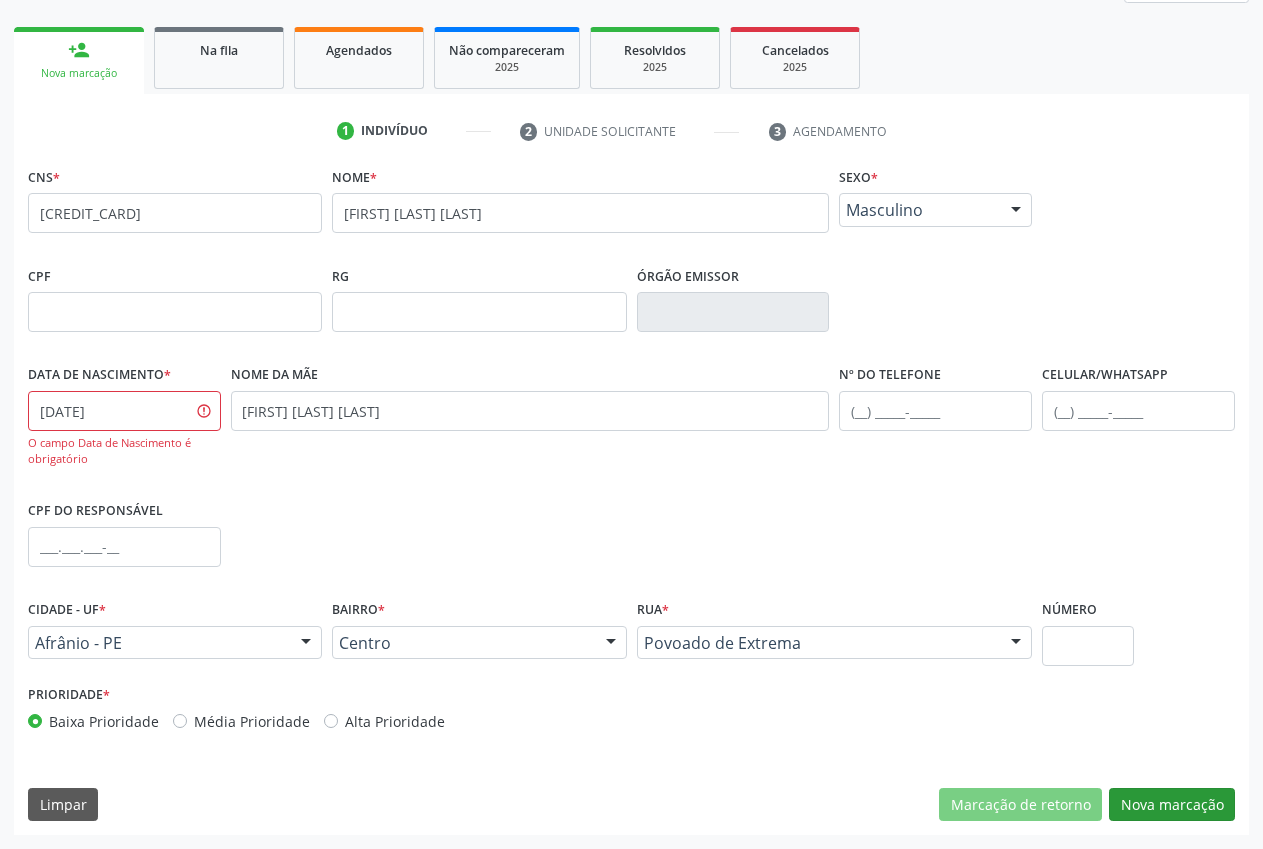 scroll, scrollTop: 57, scrollLeft: 0, axis: vertical 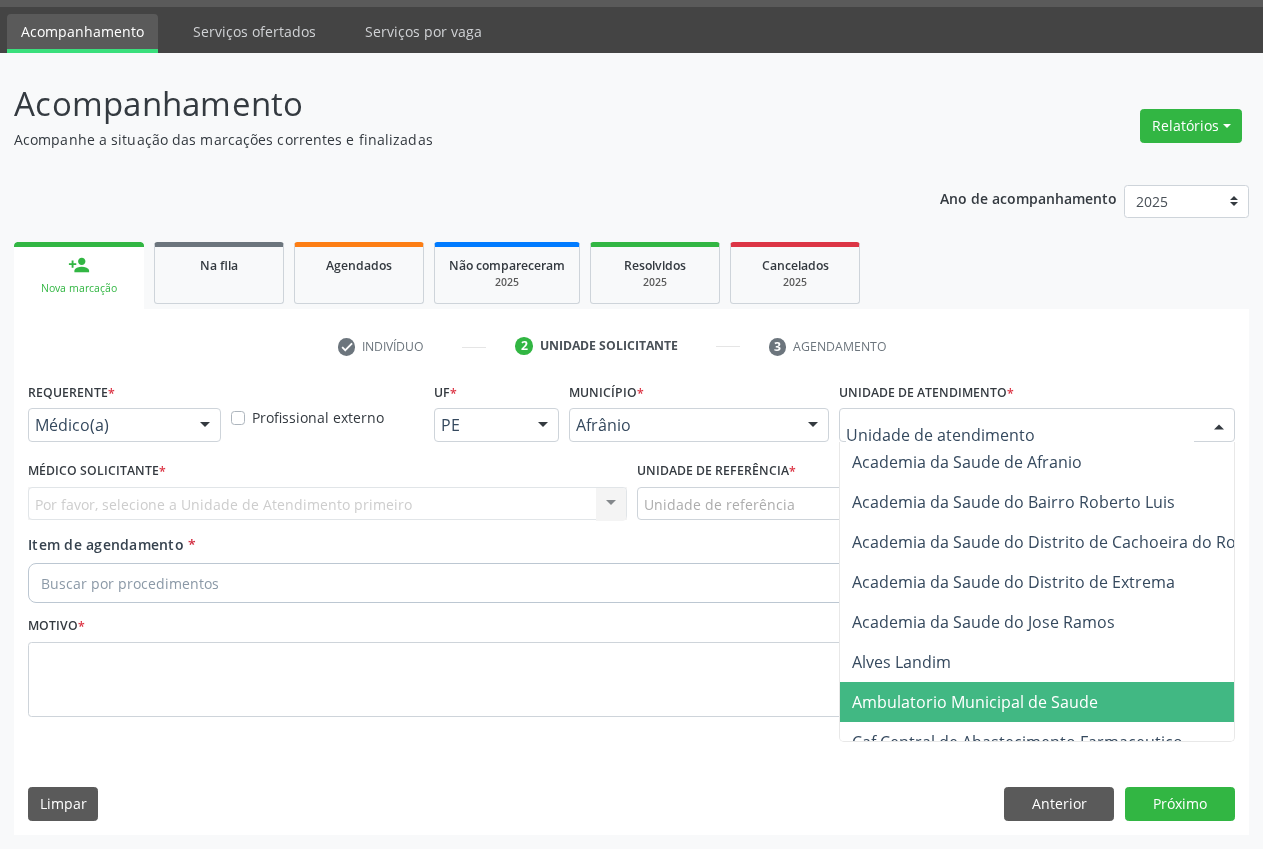 click on "Ambulatorio Municipal de Saude" at bounding box center [975, 702] 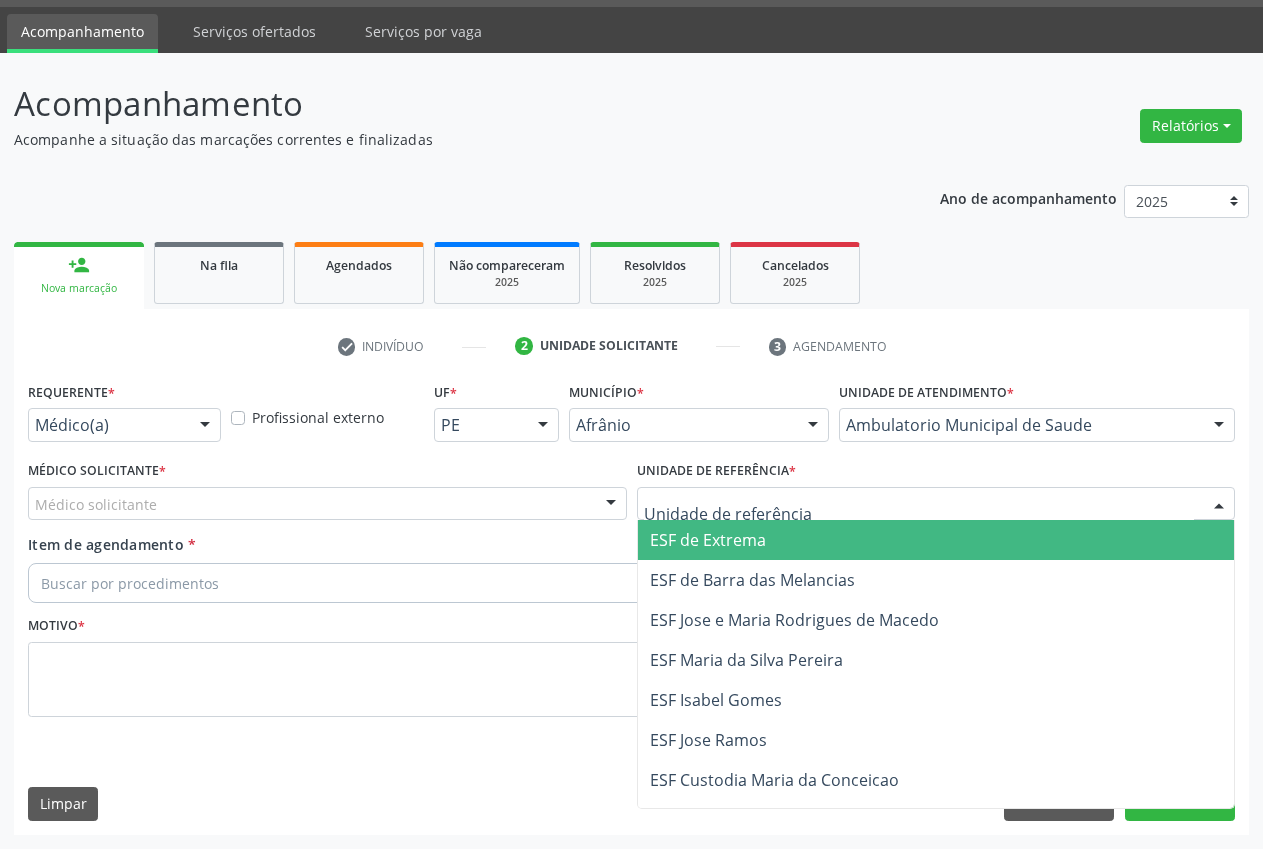 click on "ESF de Extrema" at bounding box center [936, 540] 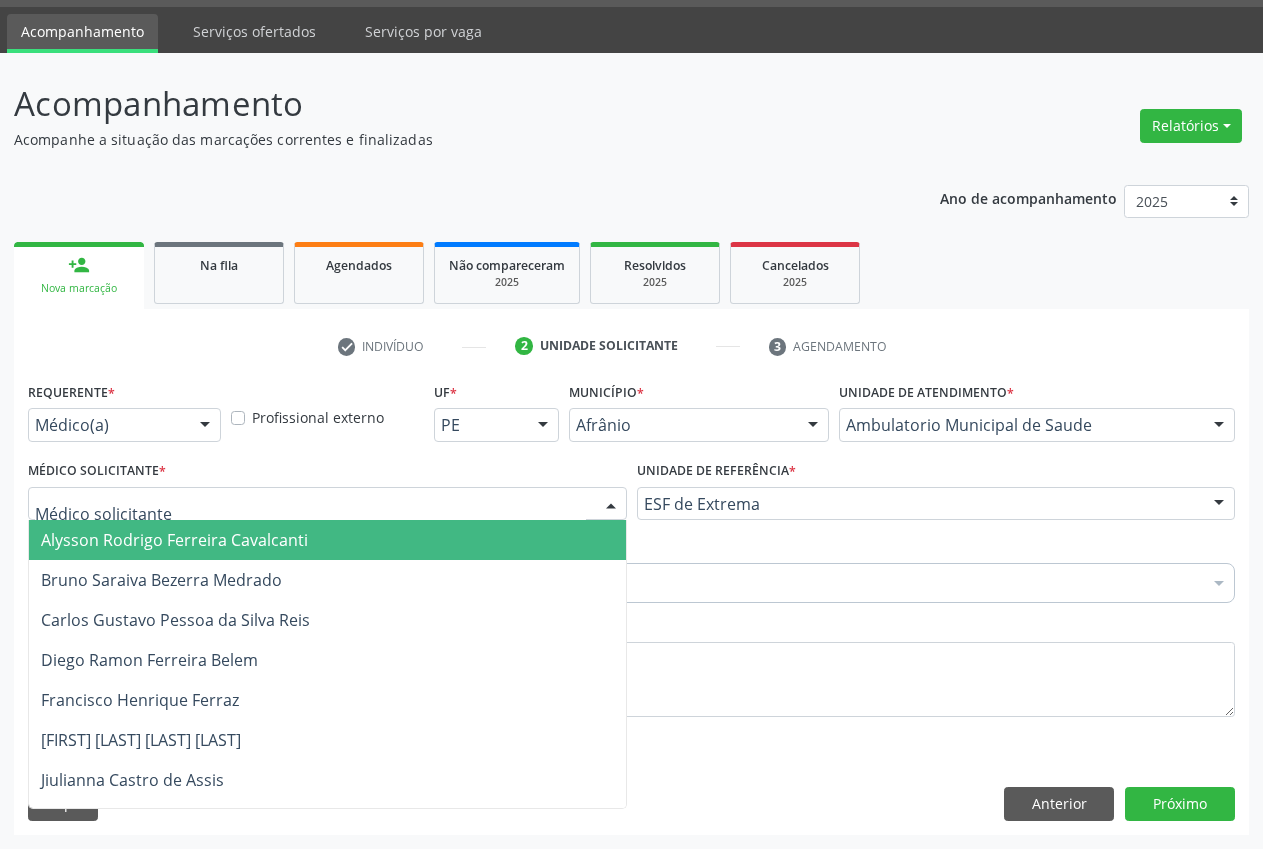 drag, startPoint x: 599, startPoint y: 503, endPoint x: 551, endPoint y: 505, distance: 48.04165 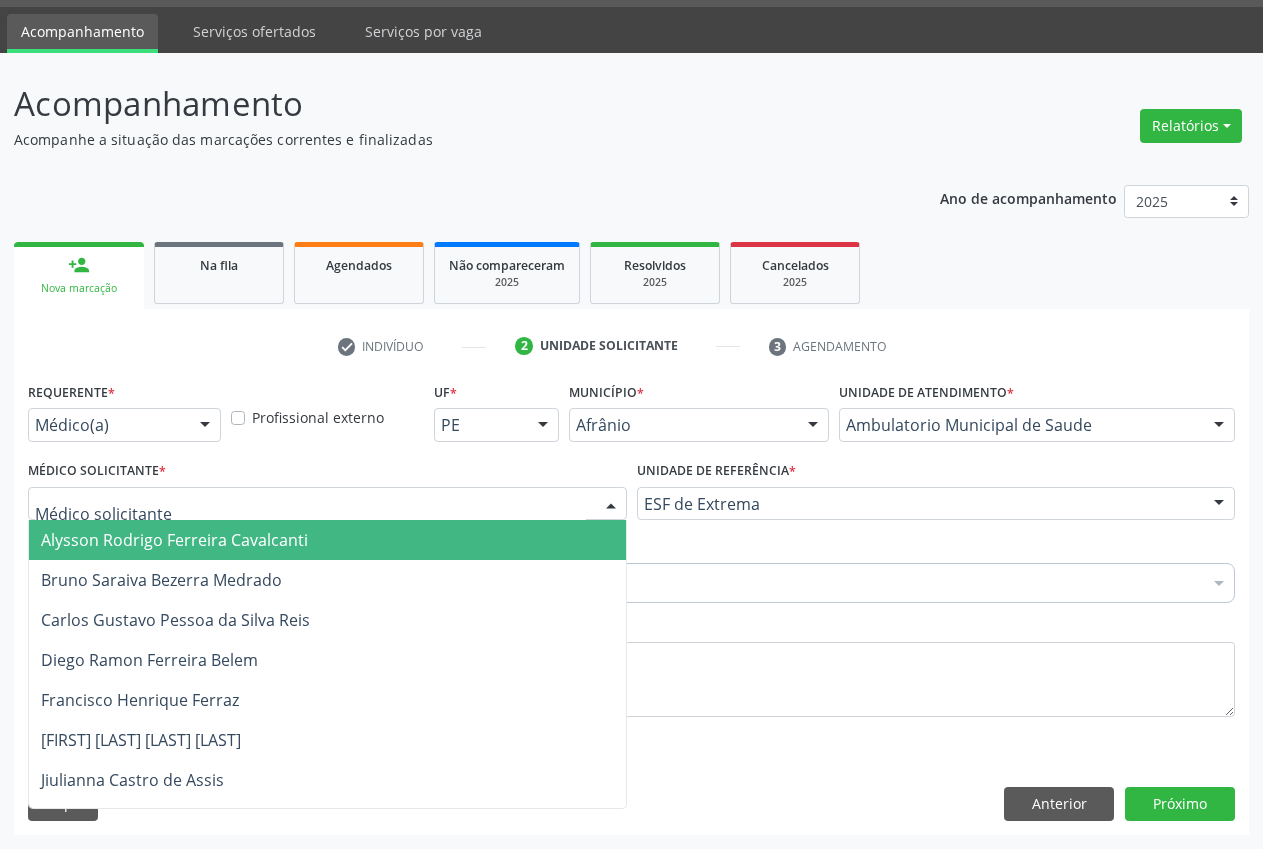 click at bounding box center (611, 505) 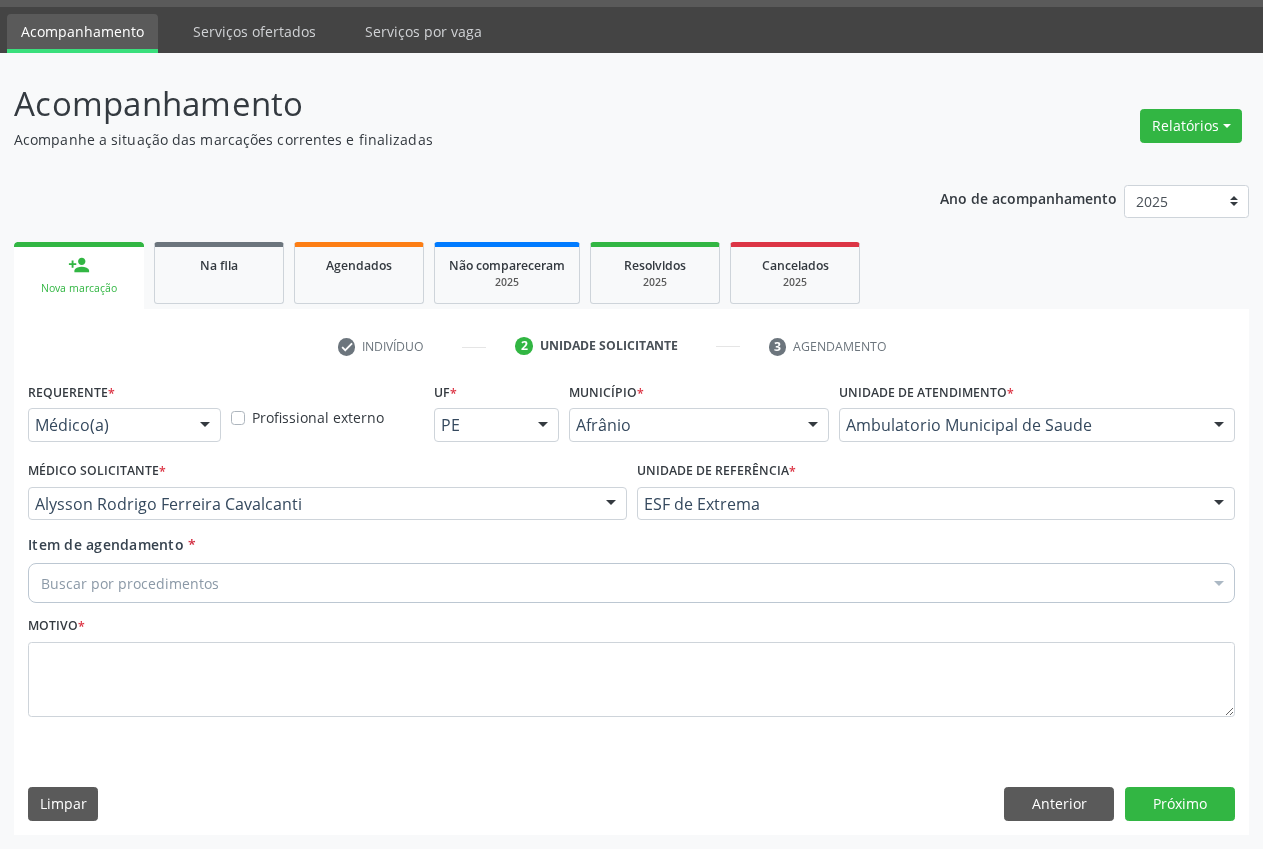 click on "Buscar por procedimentos" at bounding box center (631, 583) 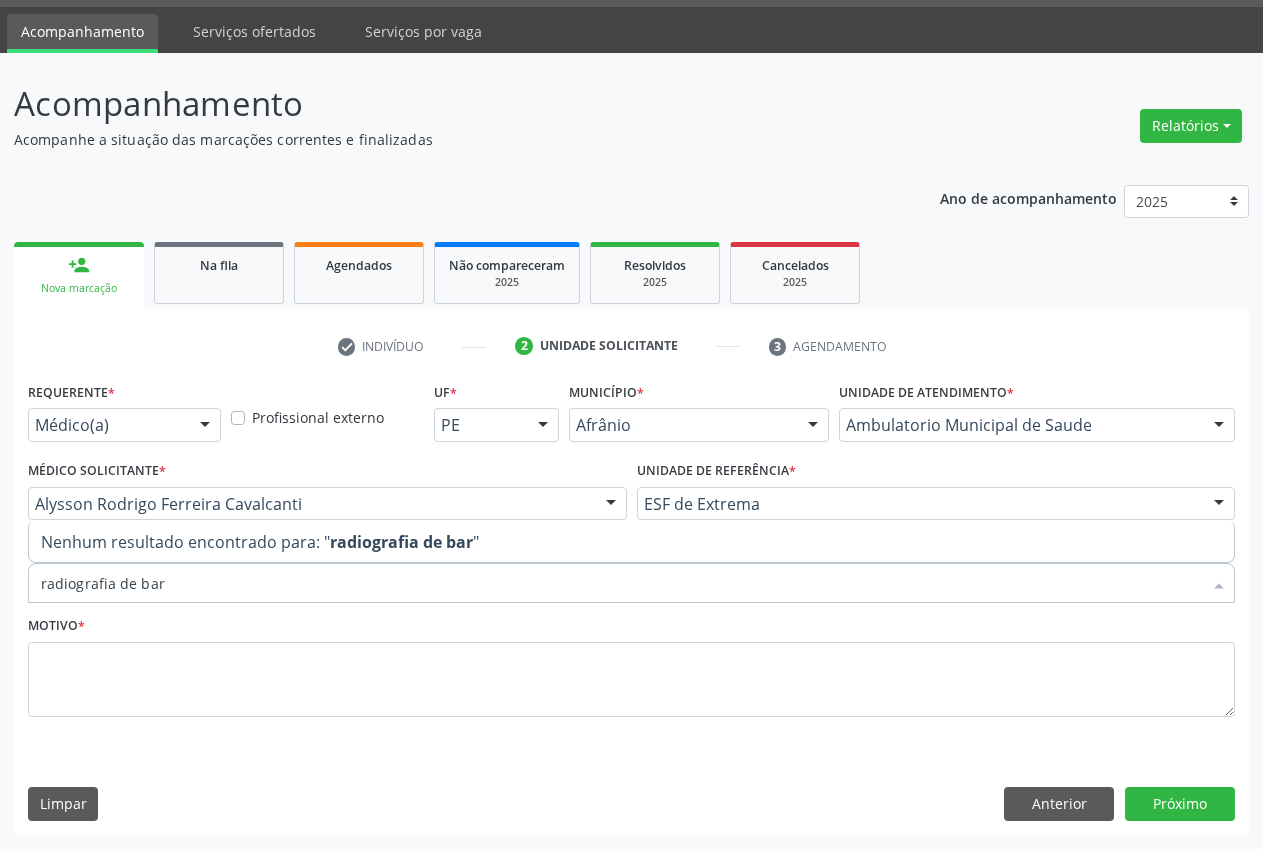 type on "radiografia de ba" 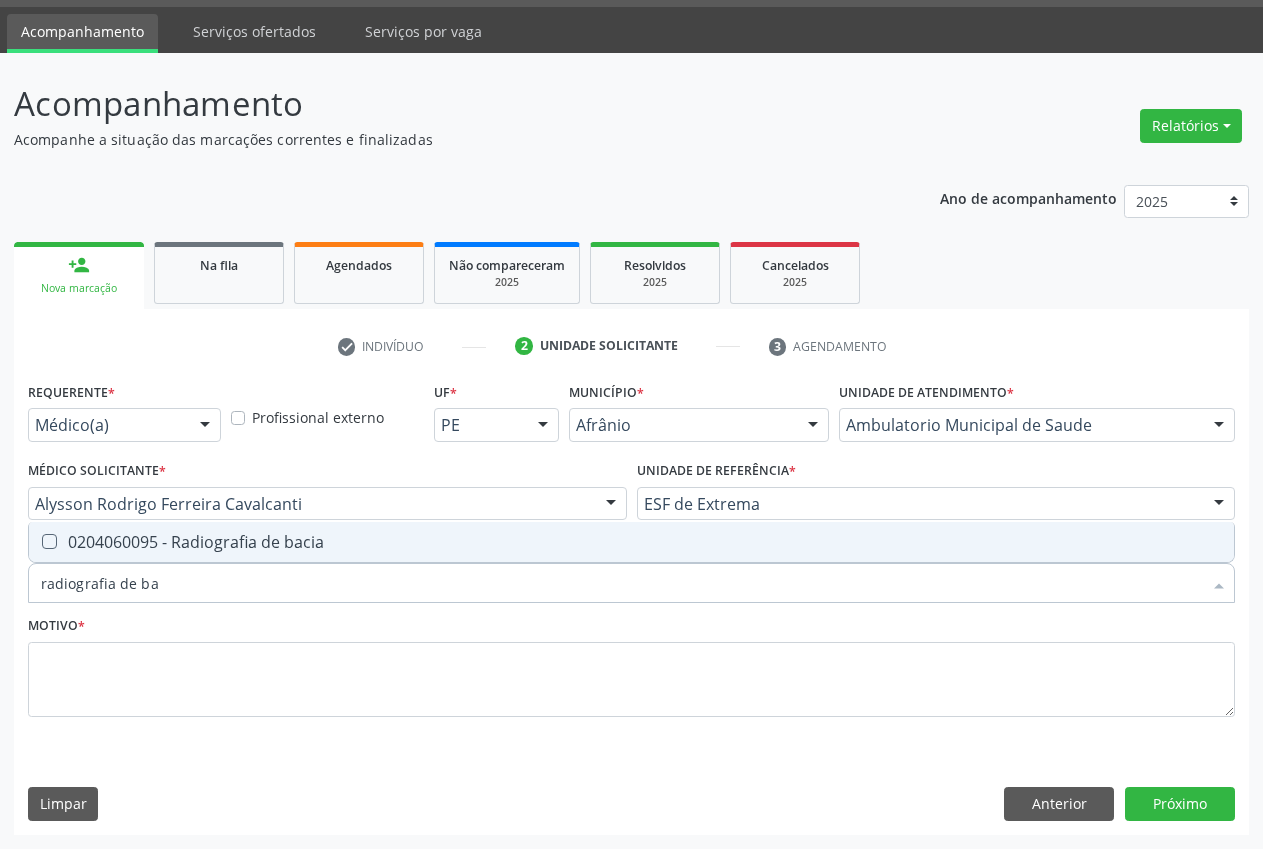 click on "0204060095 - Radiografia de bacia" at bounding box center [631, 542] 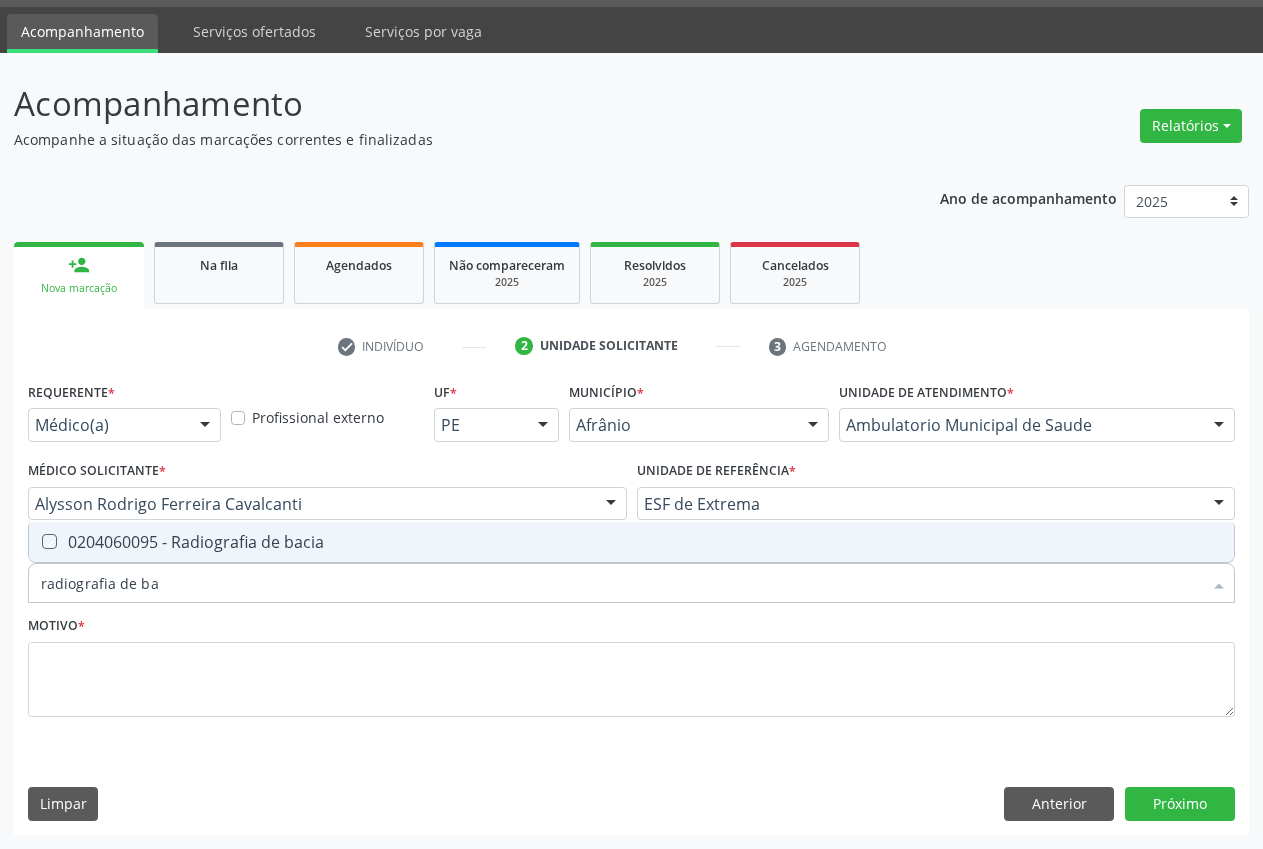 checkbox on "true" 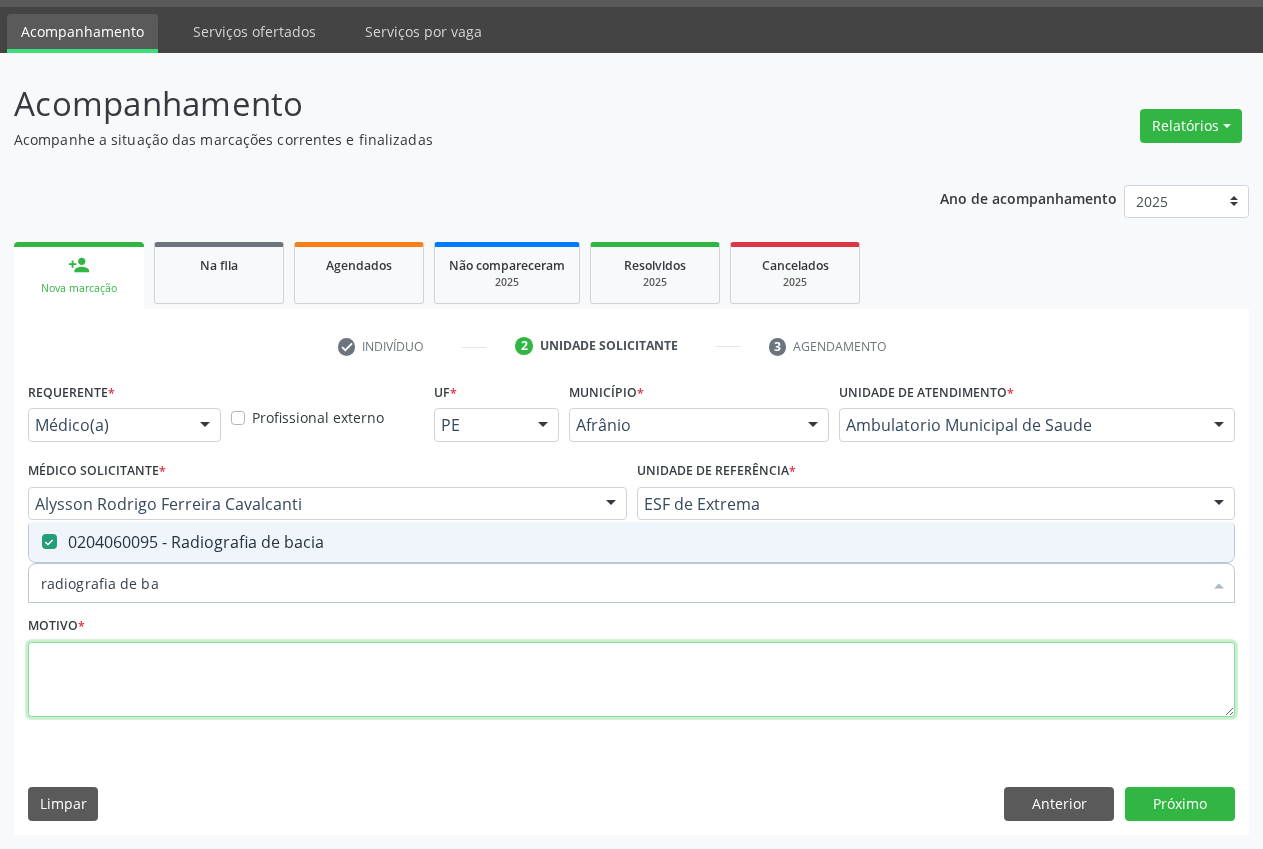 click at bounding box center (631, 680) 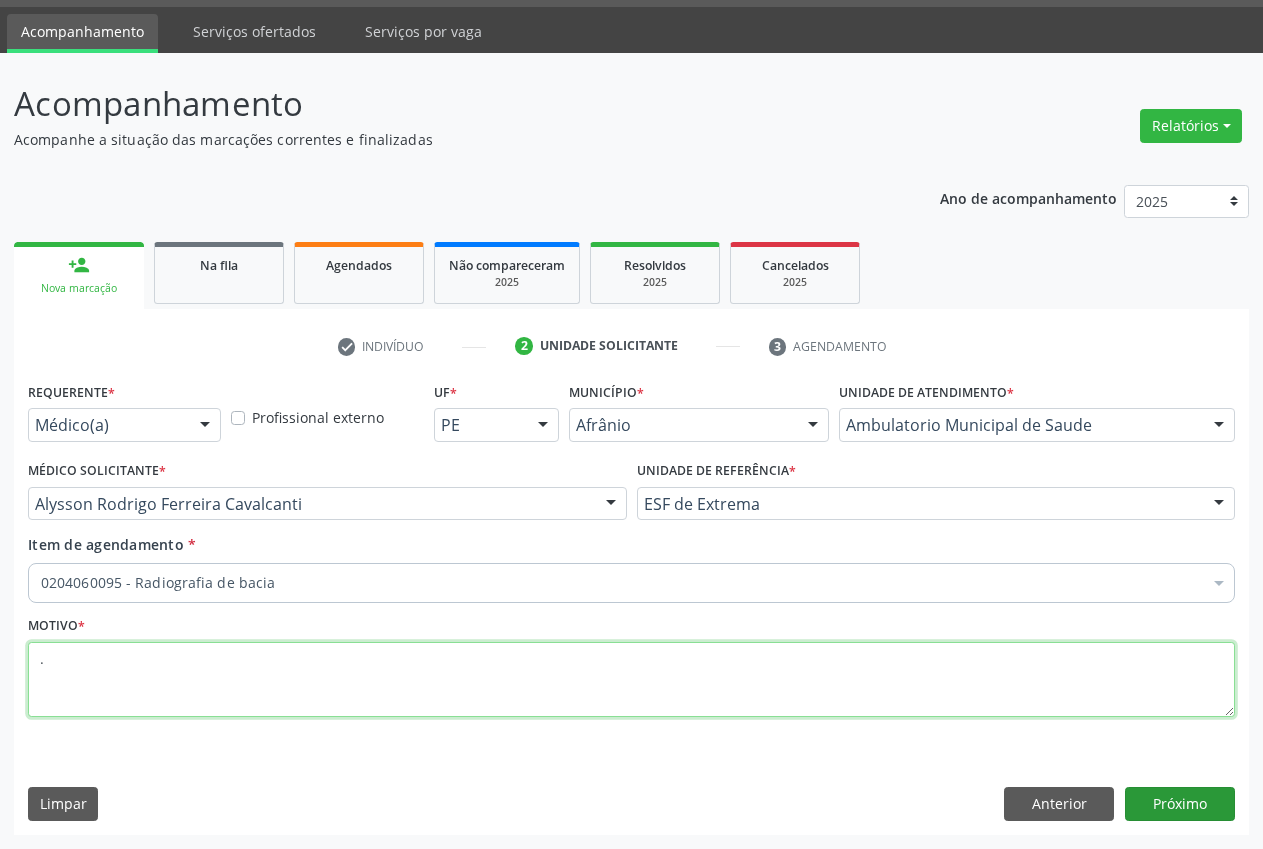 type on "." 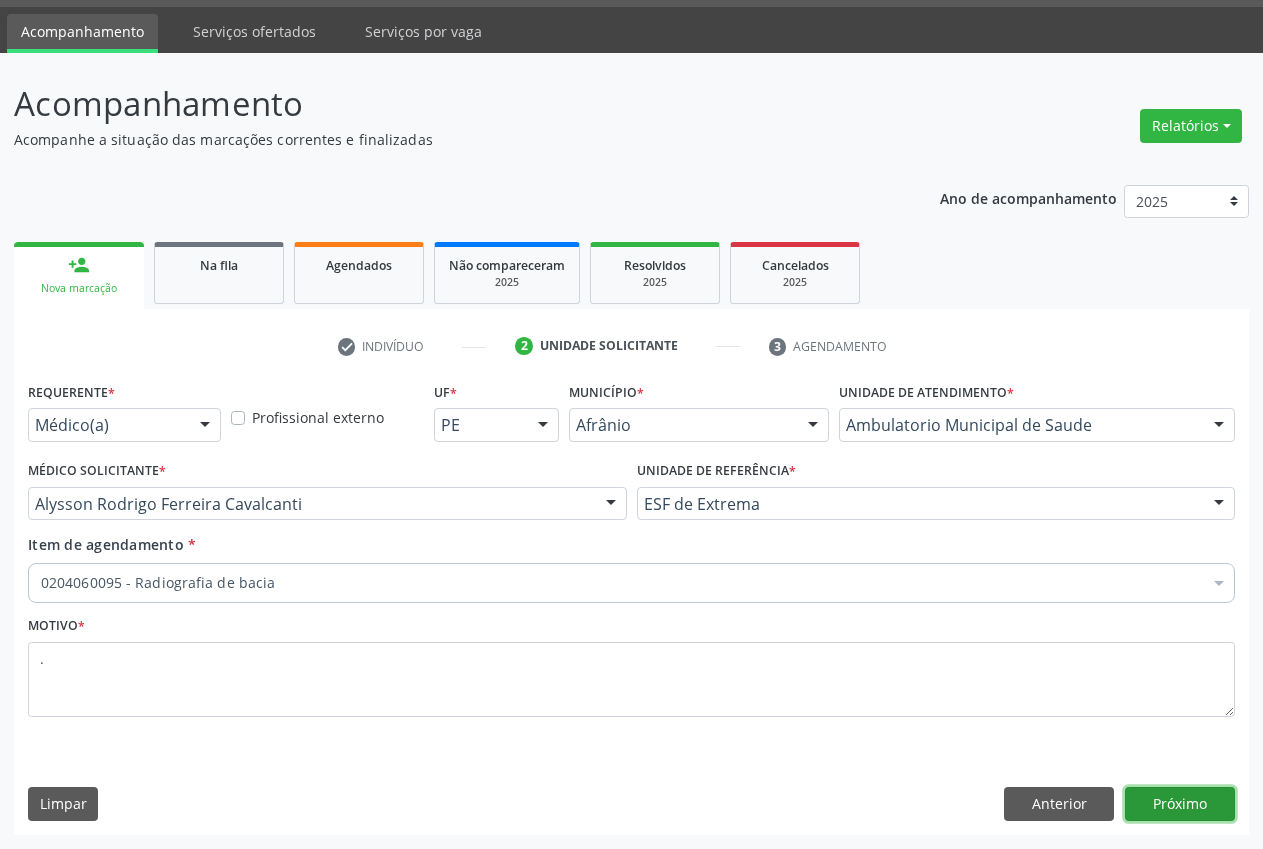 click on "Próximo" at bounding box center [1180, 804] 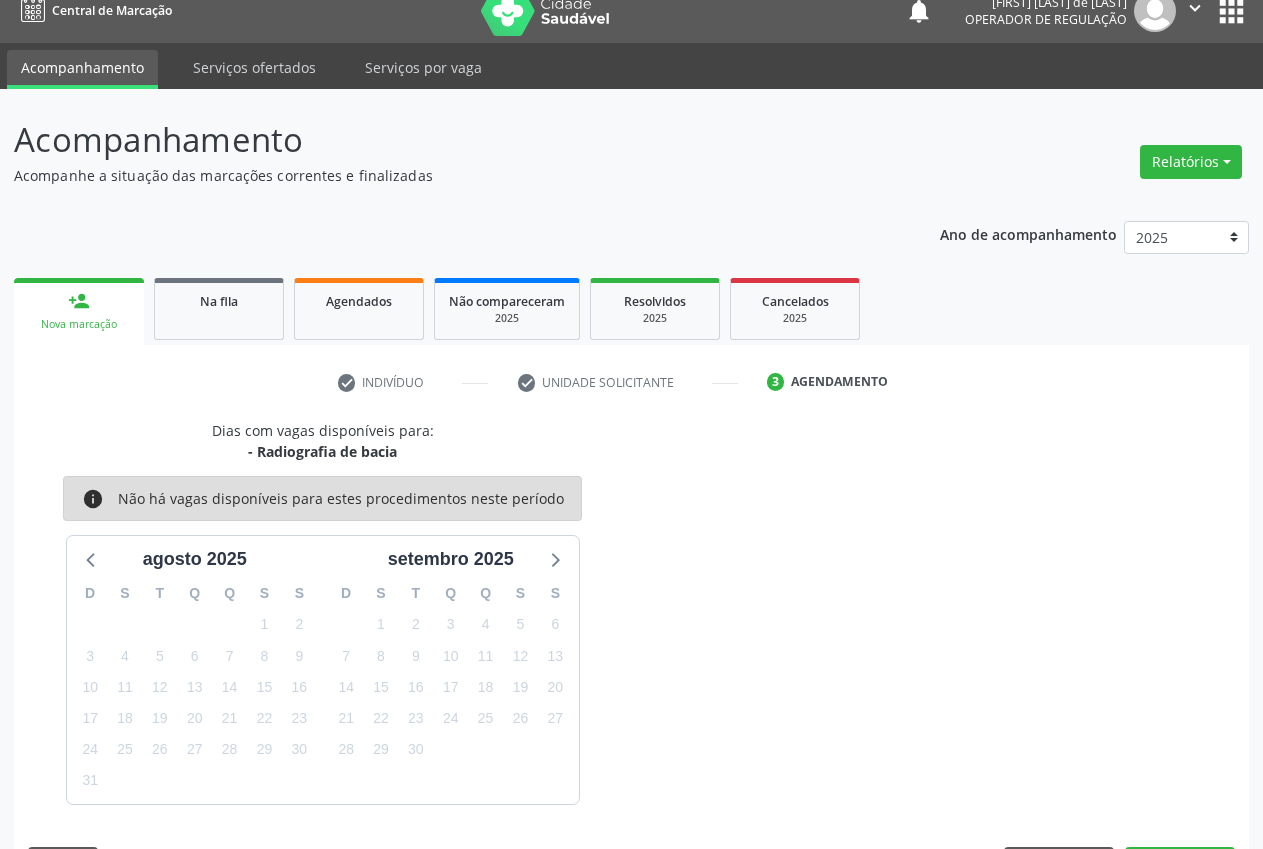 scroll, scrollTop: 57, scrollLeft: 0, axis: vertical 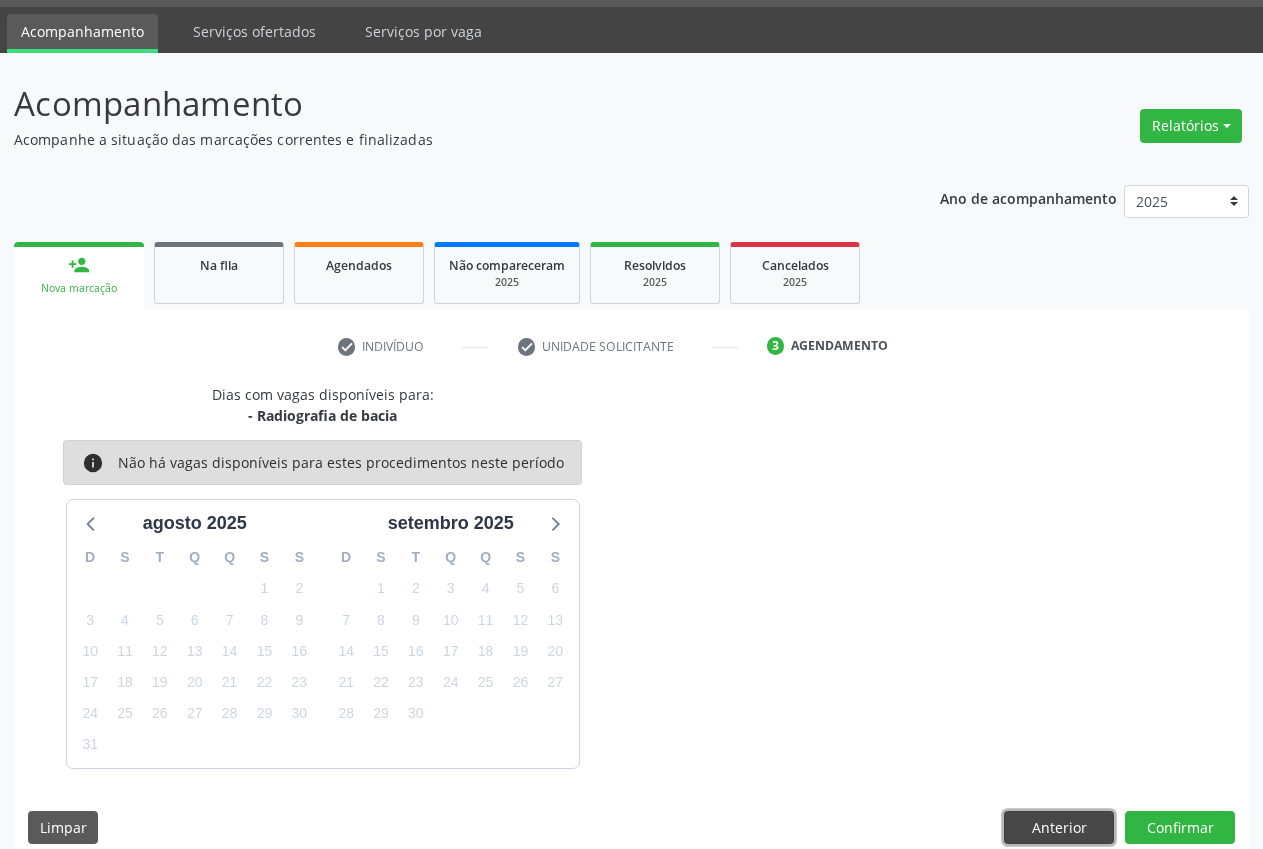 click on "Anterior" at bounding box center (1059, 828) 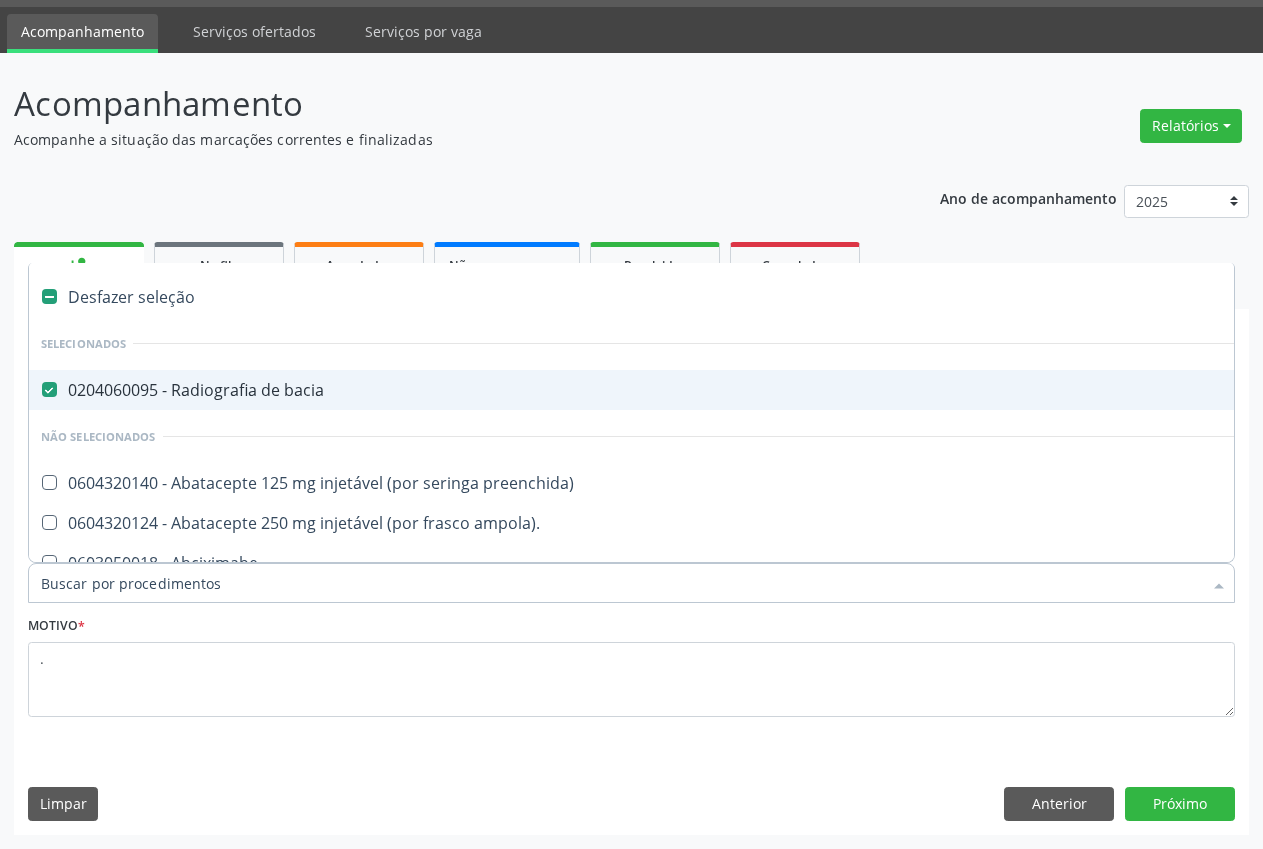 click on "0204060095 - Radiografia de bacia" at bounding box center [810, 390] 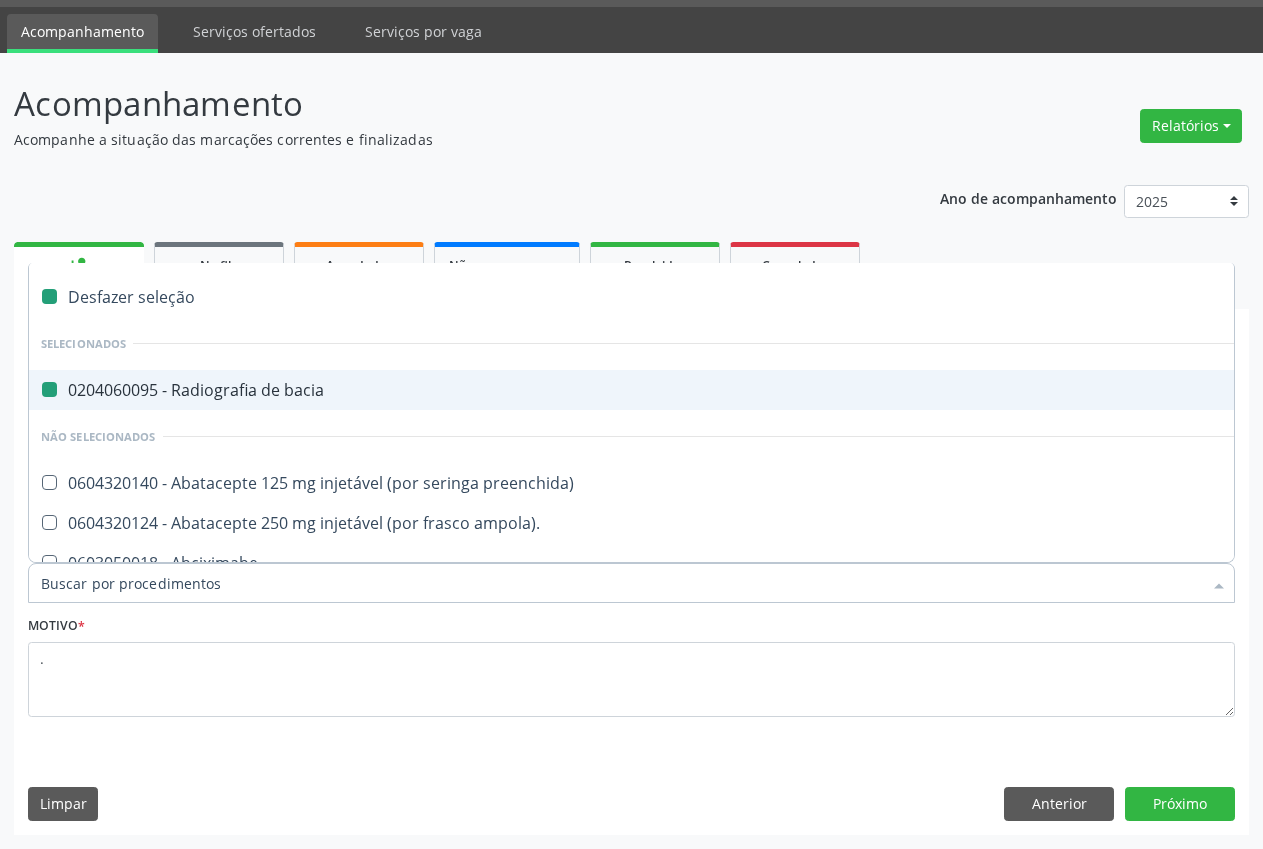 checkbox on "false" 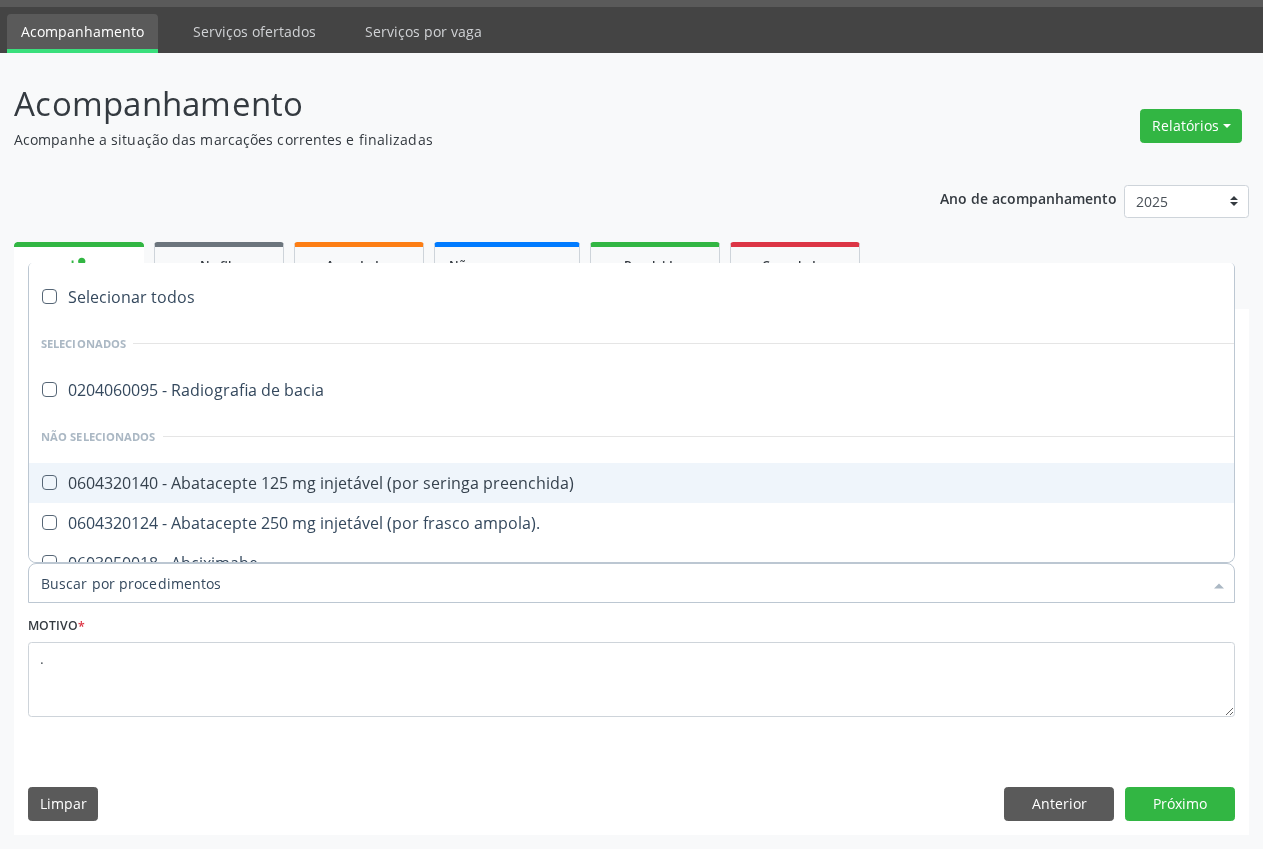 click on "Item de agendamento
*" at bounding box center [621, 583] 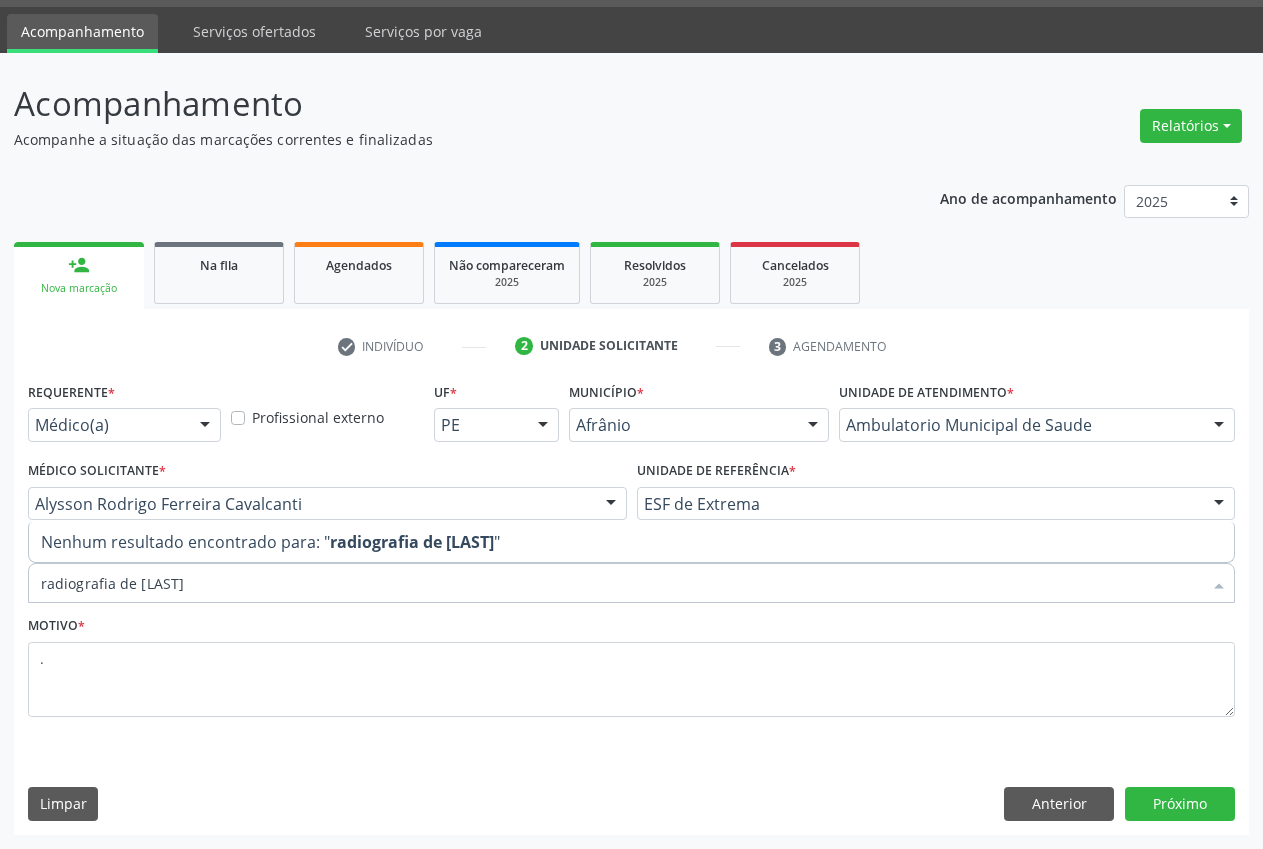 type on "radiografia de" 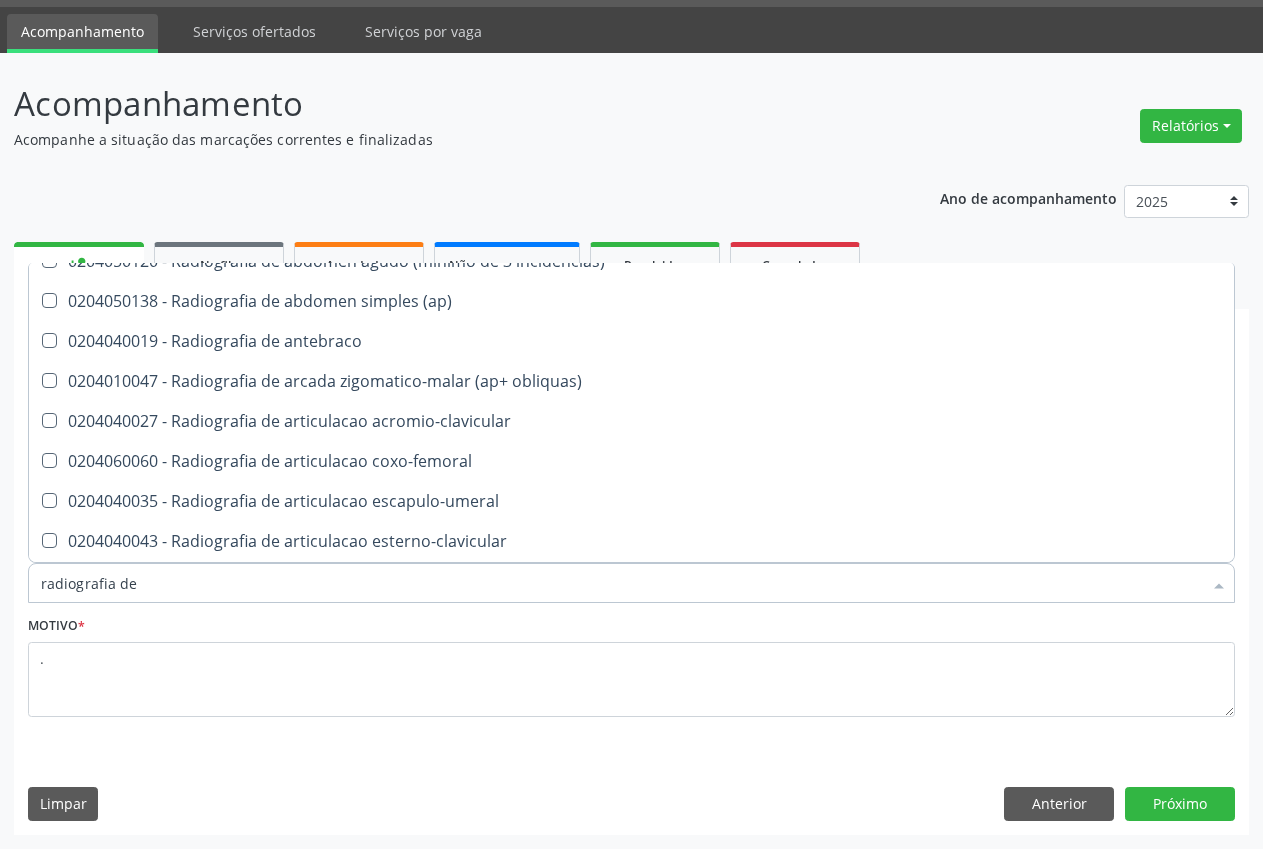 scroll, scrollTop: 238, scrollLeft: 0, axis: vertical 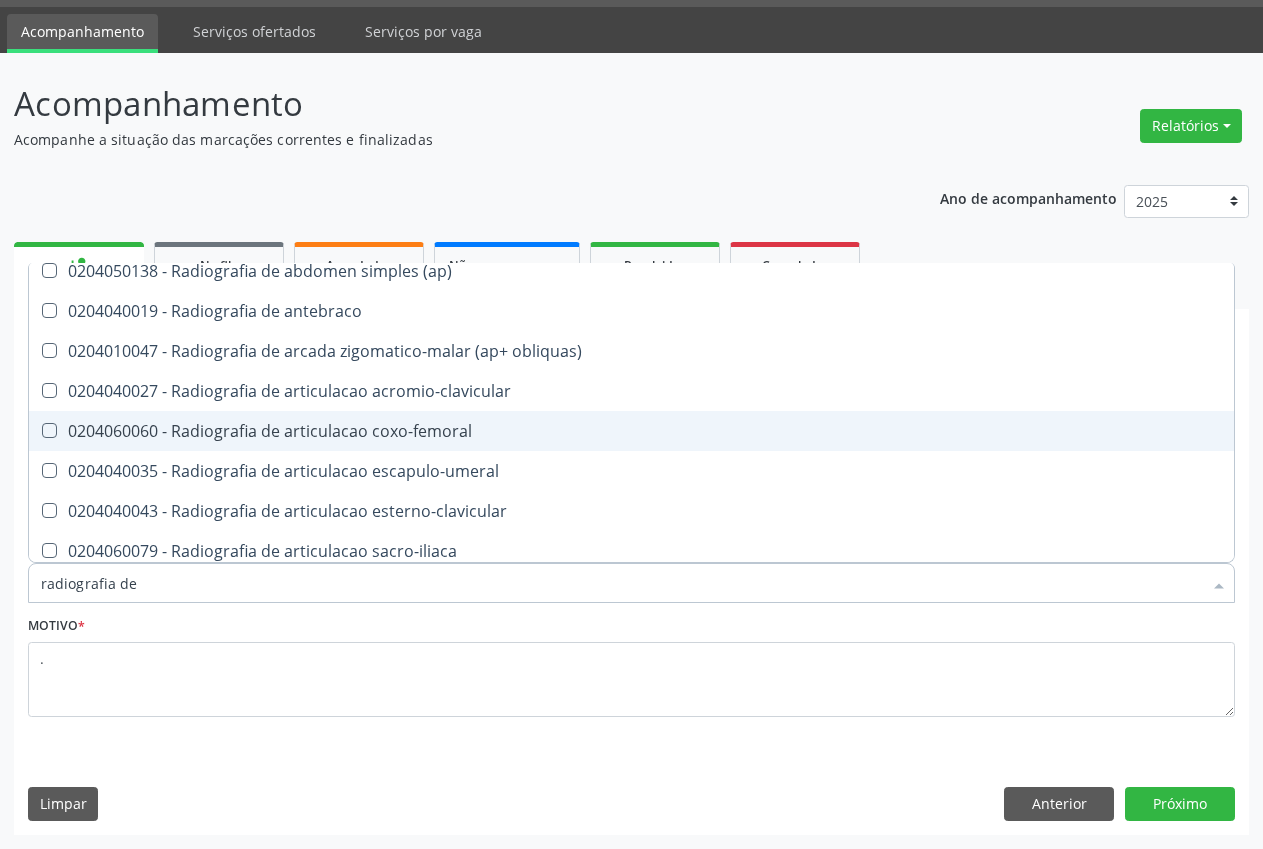 click on "0204060060 - Radiografia de articulacao coxo-femoral" at bounding box center (631, 431) 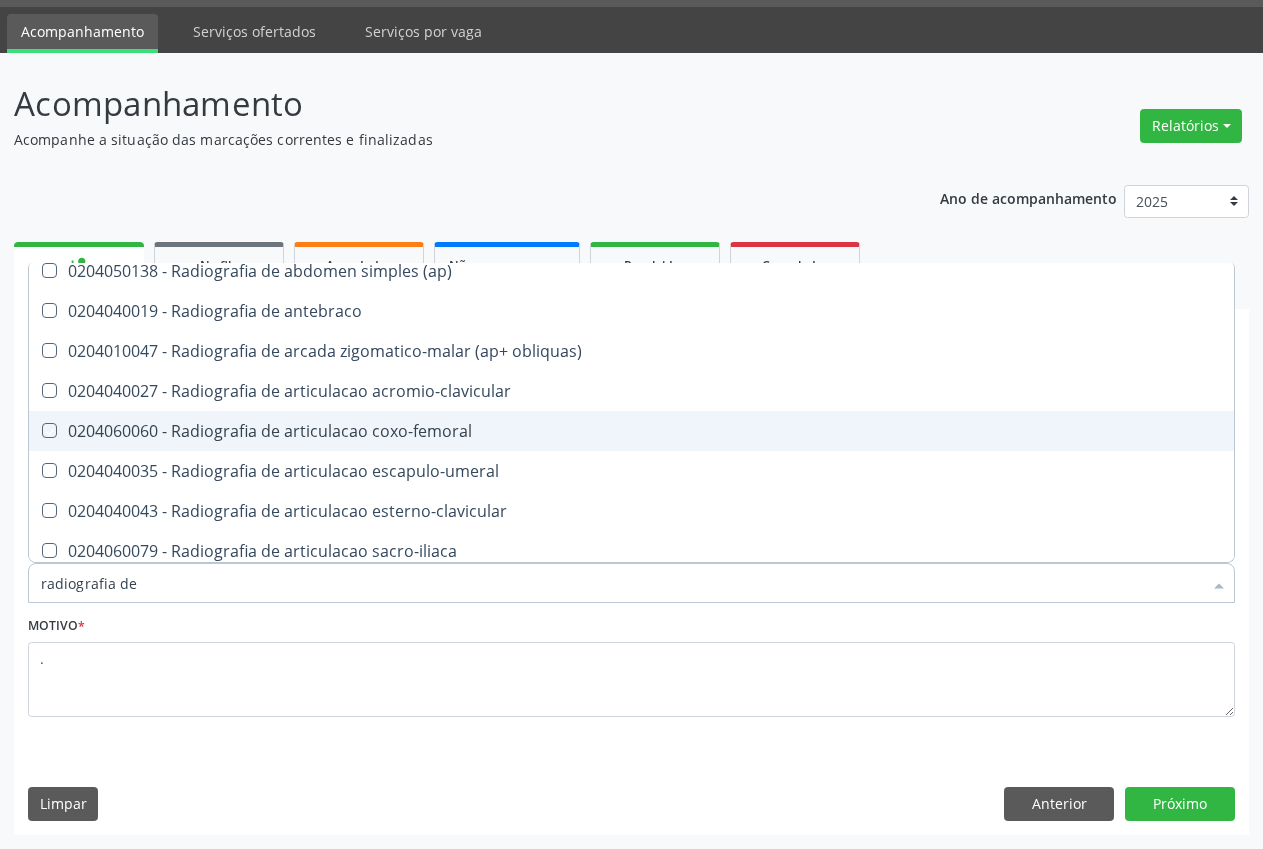 checkbox on "true" 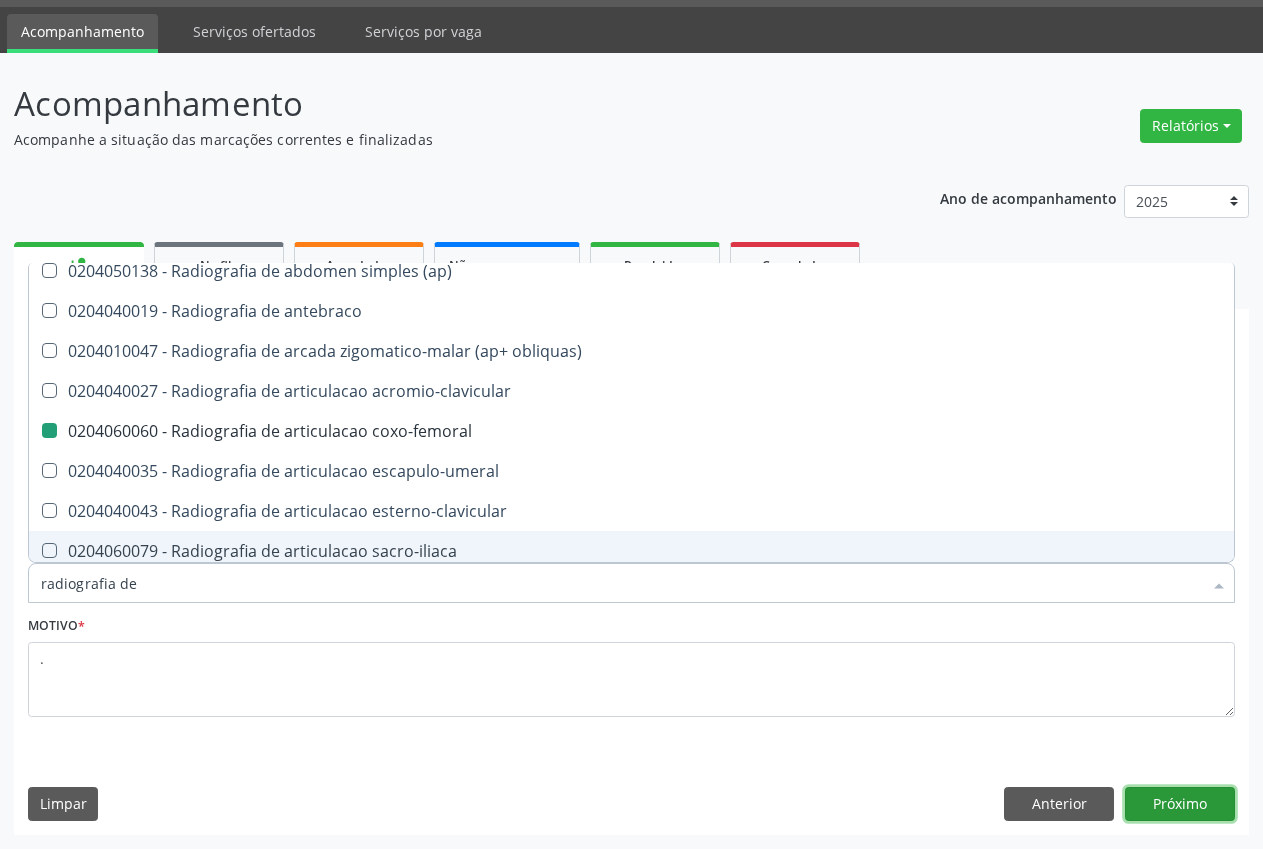 click on "Próximo" at bounding box center (1180, 804) 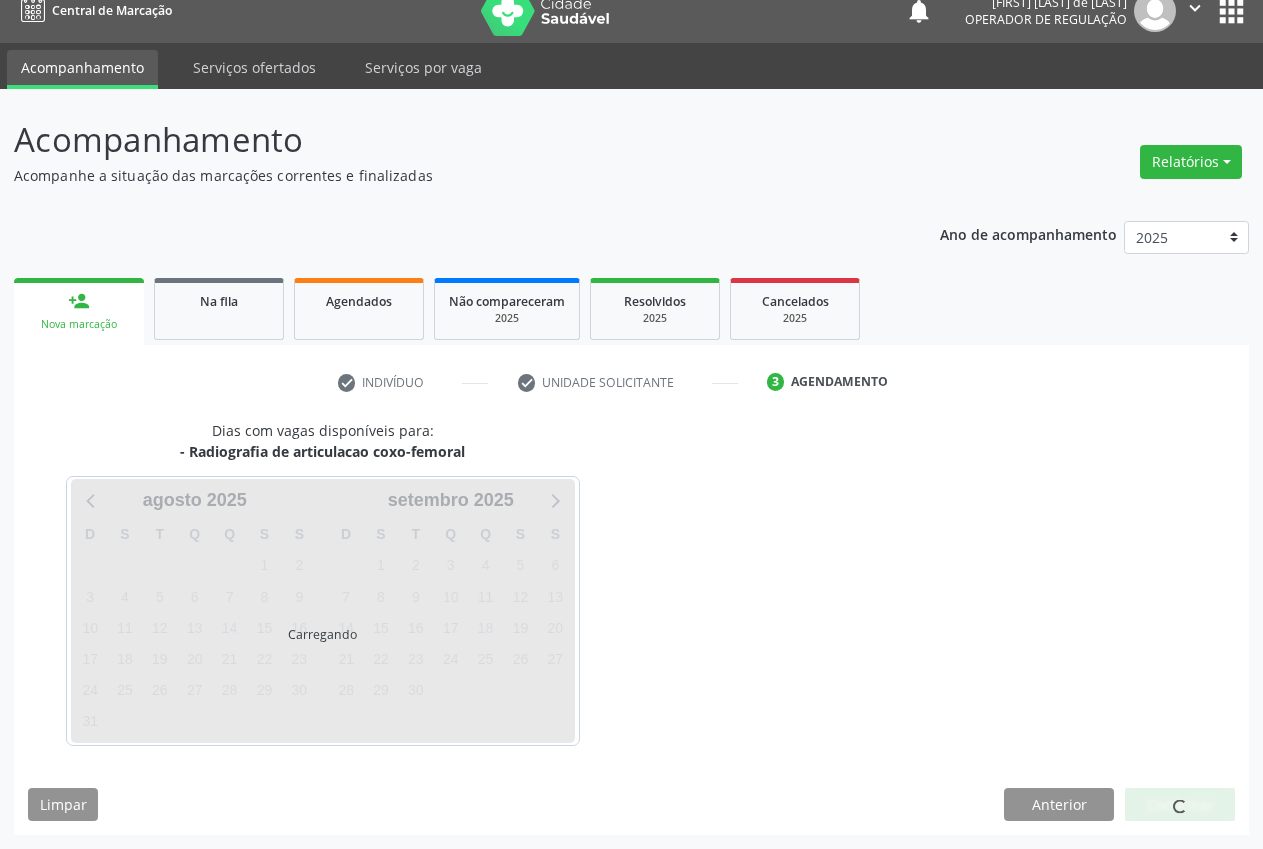 scroll, scrollTop: 57, scrollLeft: 0, axis: vertical 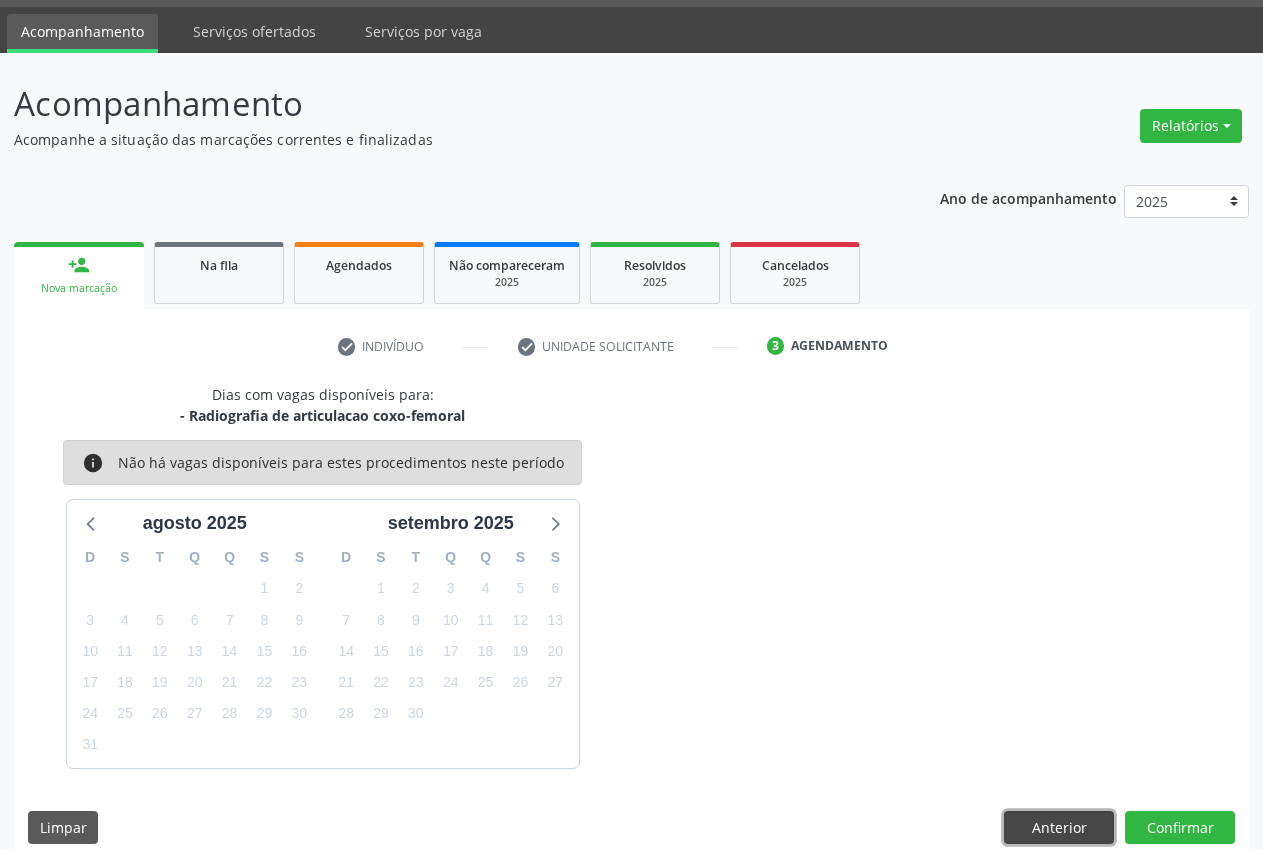 click on "Anterior" at bounding box center (1059, 828) 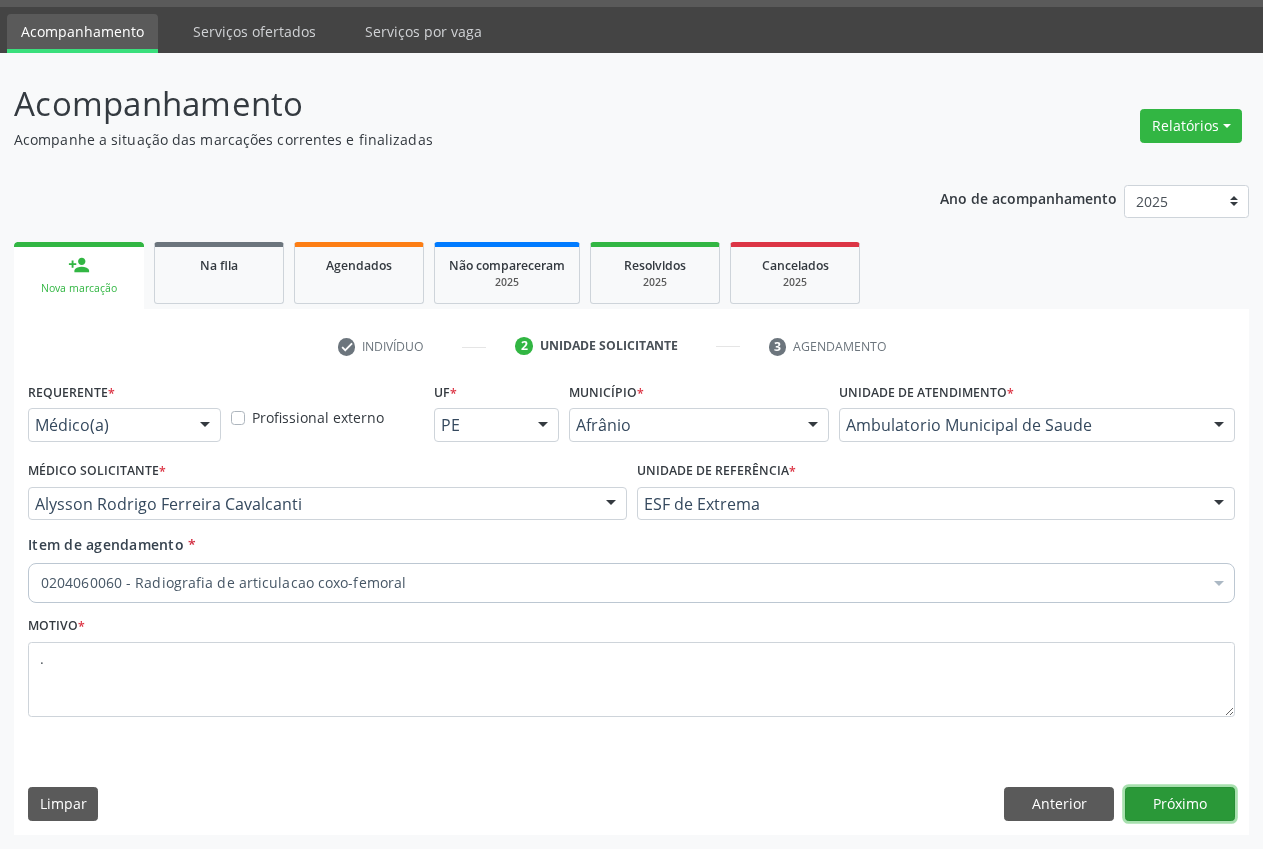 click on "Próximo" at bounding box center (1180, 804) 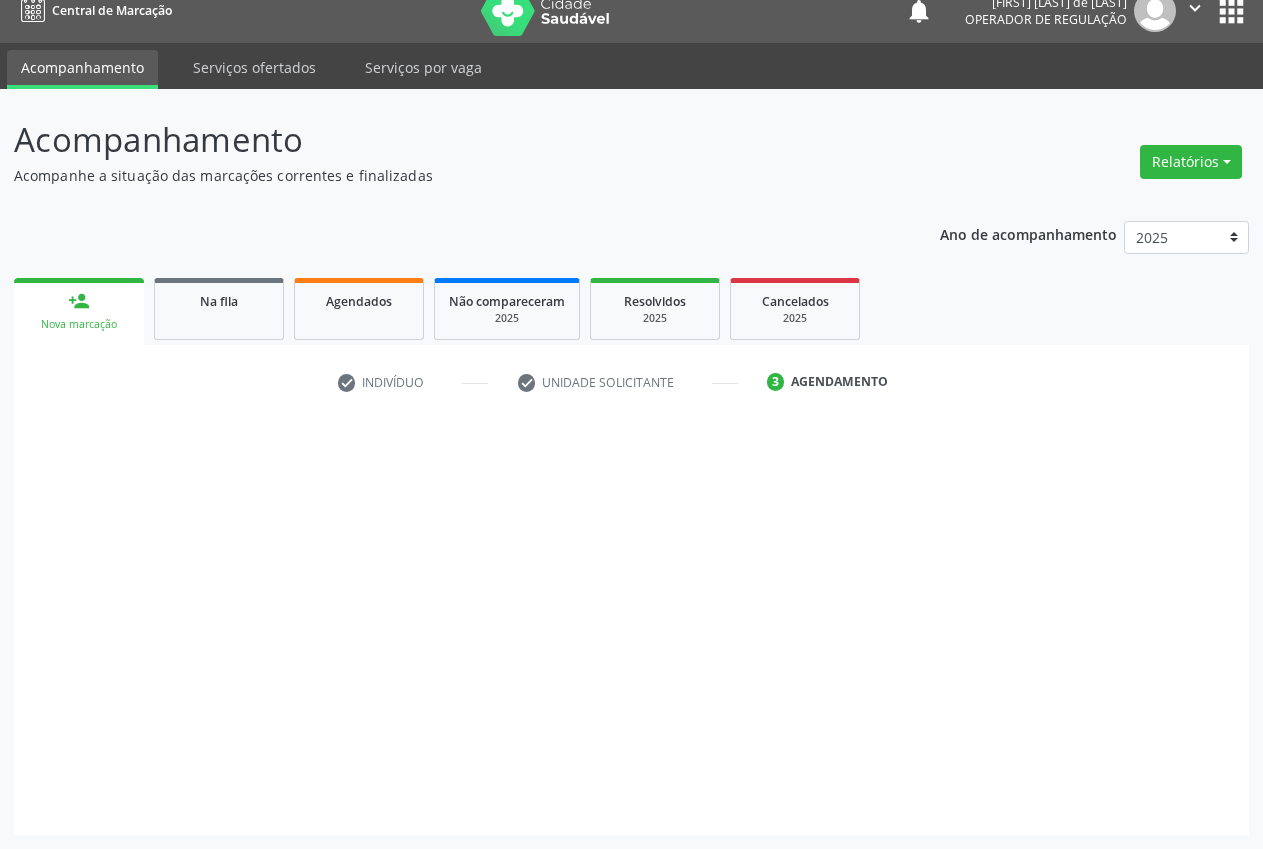 scroll, scrollTop: 21, scrollLeft: 0, axis: vertical 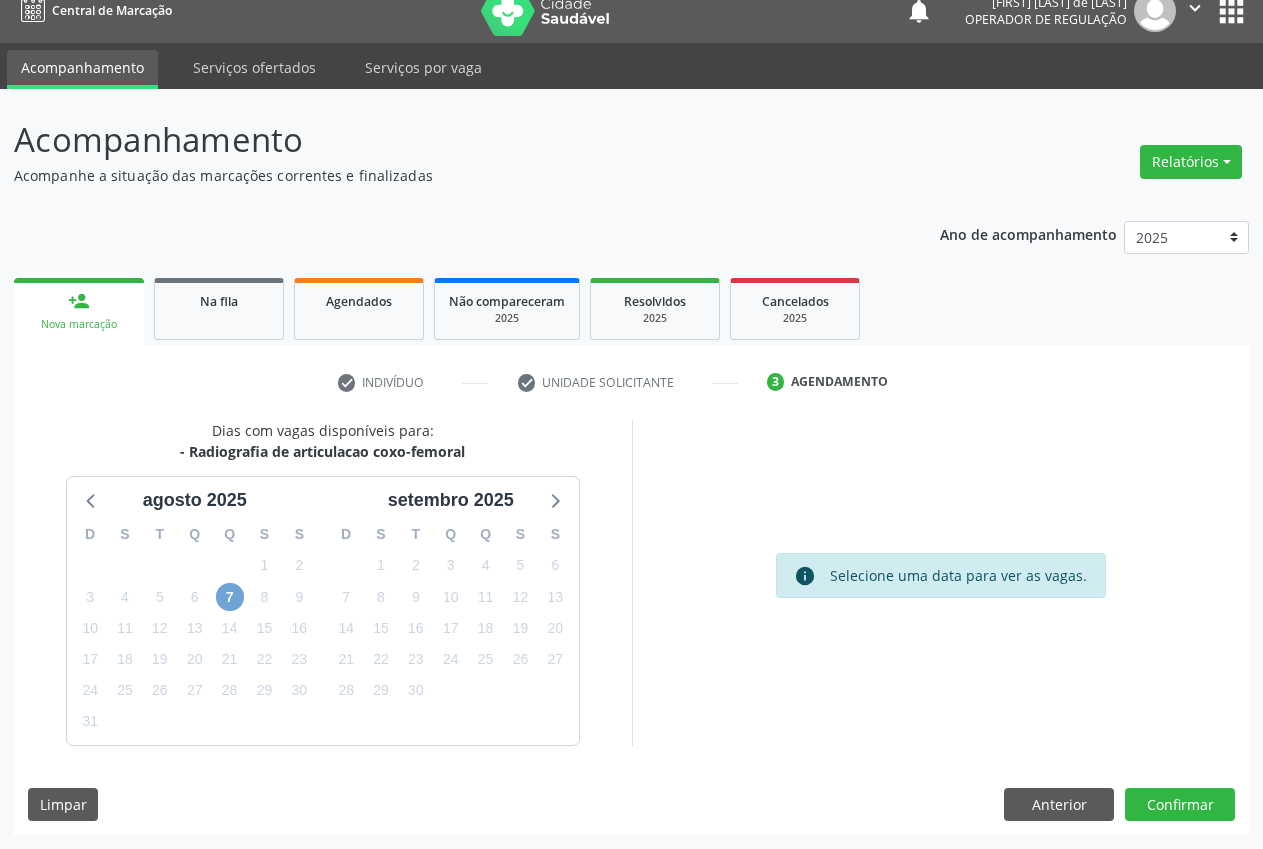 click on "7" at bounding box center [230, 597] 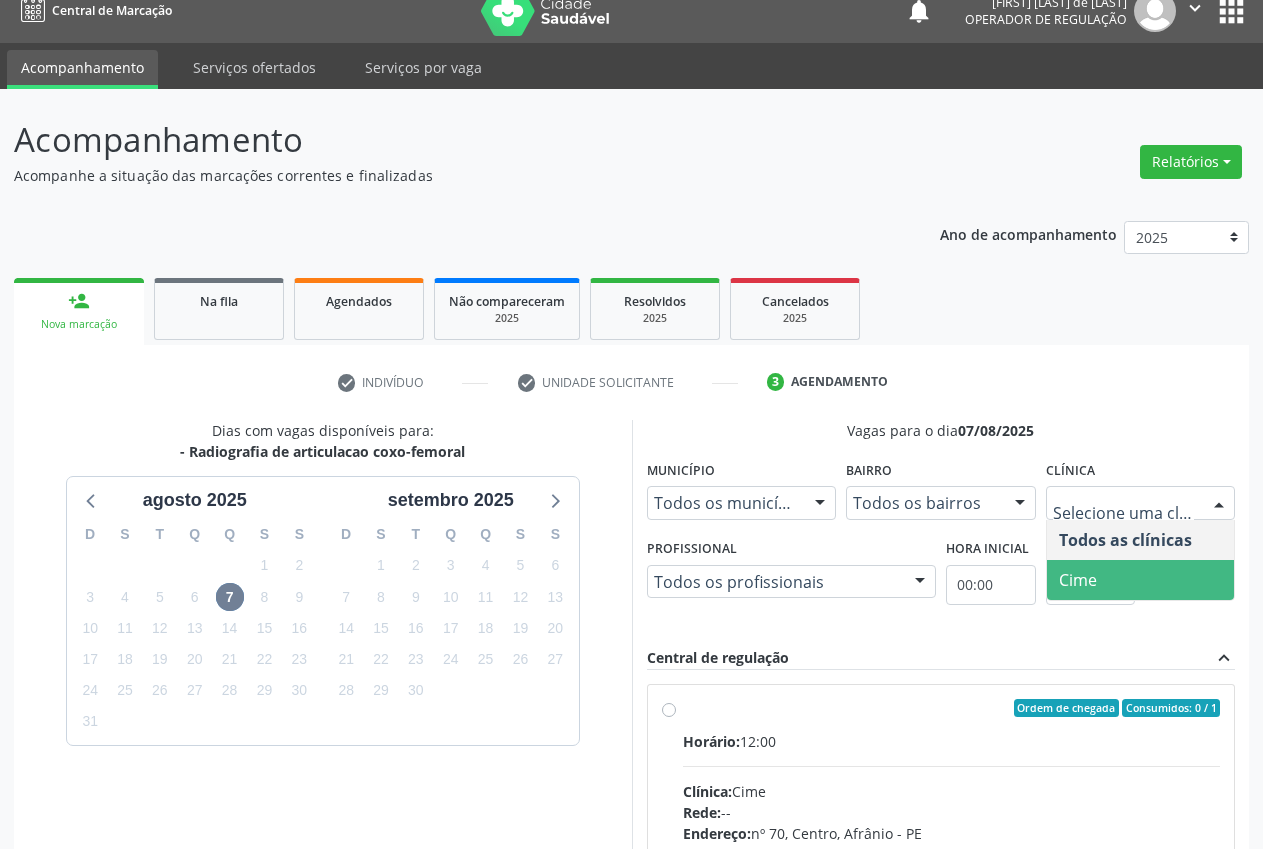 click on "Cime" at bounding box center (1141, 580) 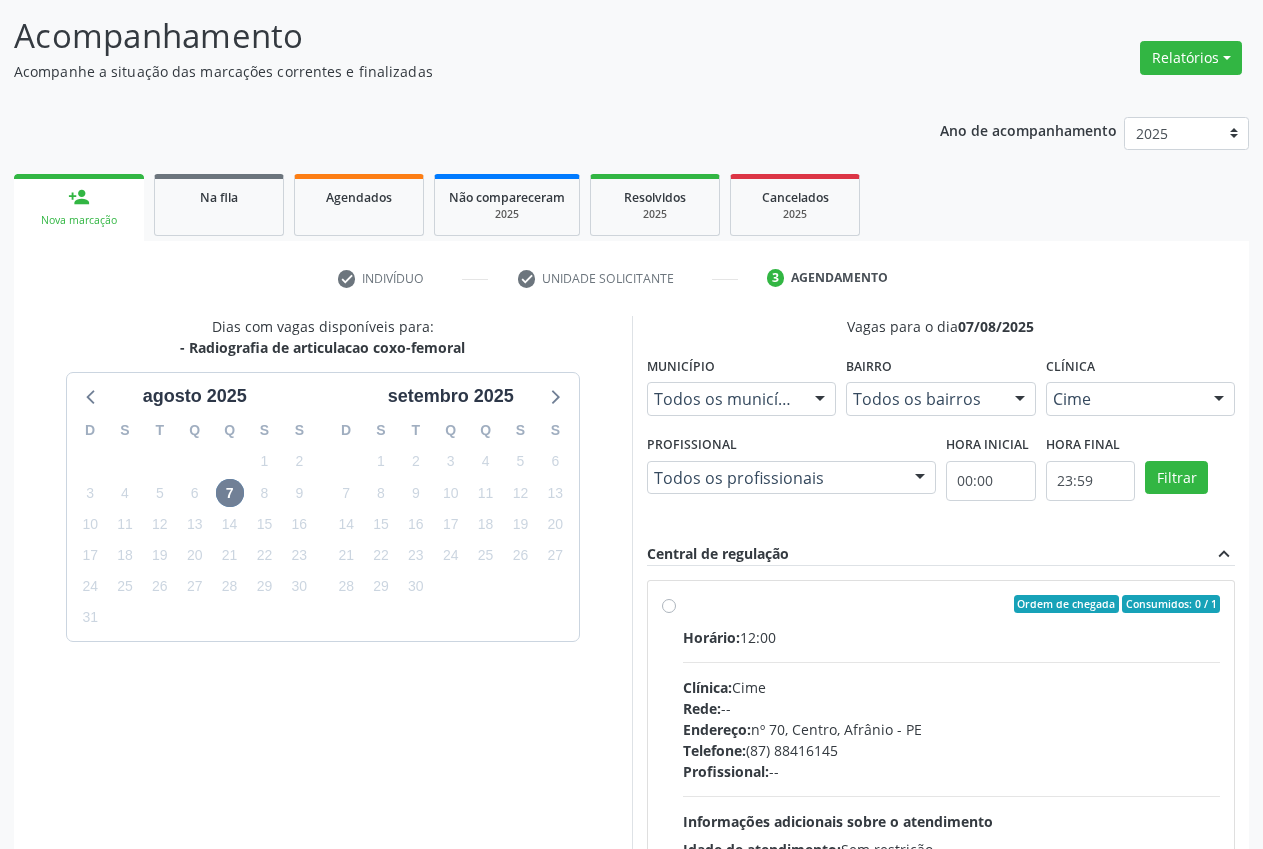 scroll, scrollTop: 310, scrollLeft: 0, axis: vertical 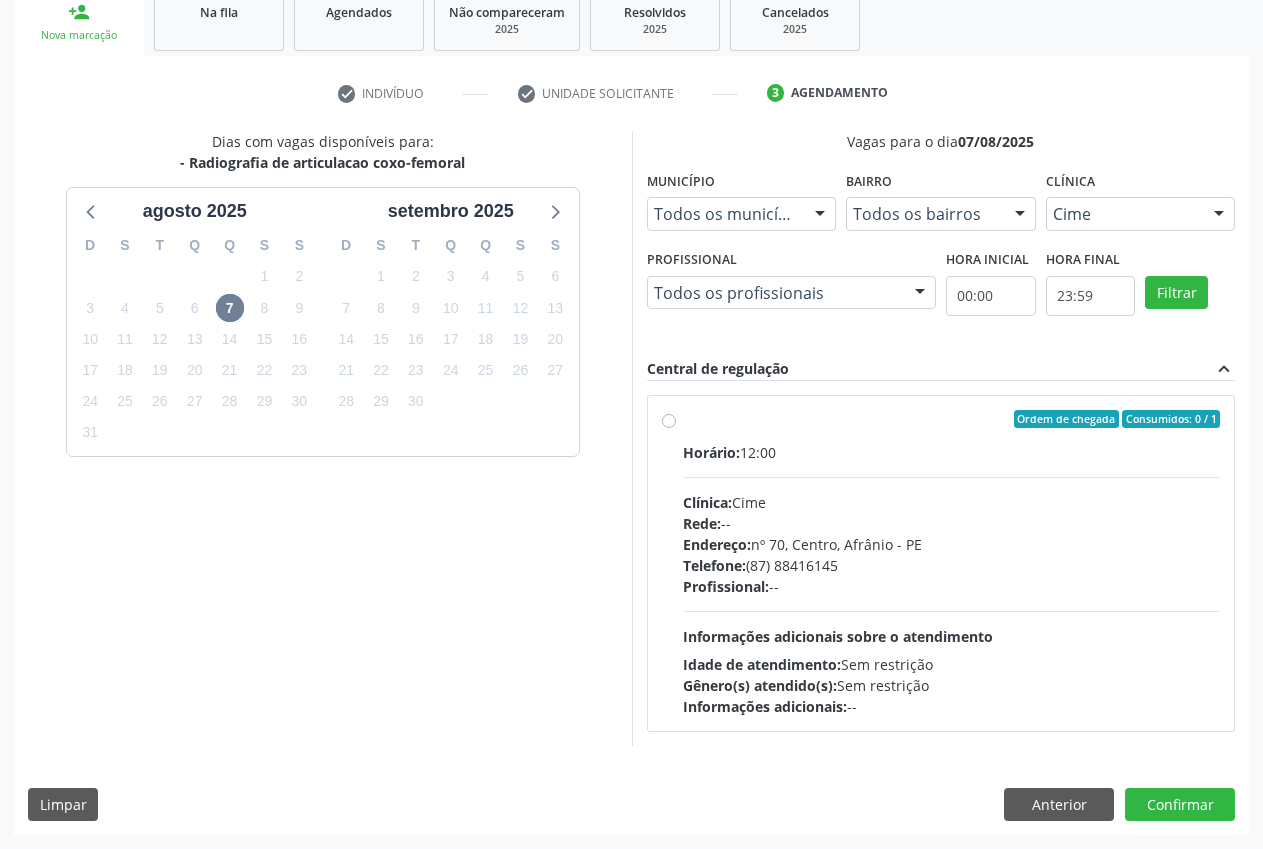 click on "Ordem de chegada
Consumidos: 0 / 1
Horário:   12:00
Clínica:  Cime
Rede:
--
Endereço:   nº 70, [DISTRICT], [CITY] - [STATE]
Telefone:   ([AREA]) [PHONE]
Profissional:
--
Informações adicionais sobre o atendimento
Idade de atendimento:
Sem restrição
Gênero(s) atendido(s):
Sem restrição
Informações adicionais:
--" at bounding box center (941, 563) 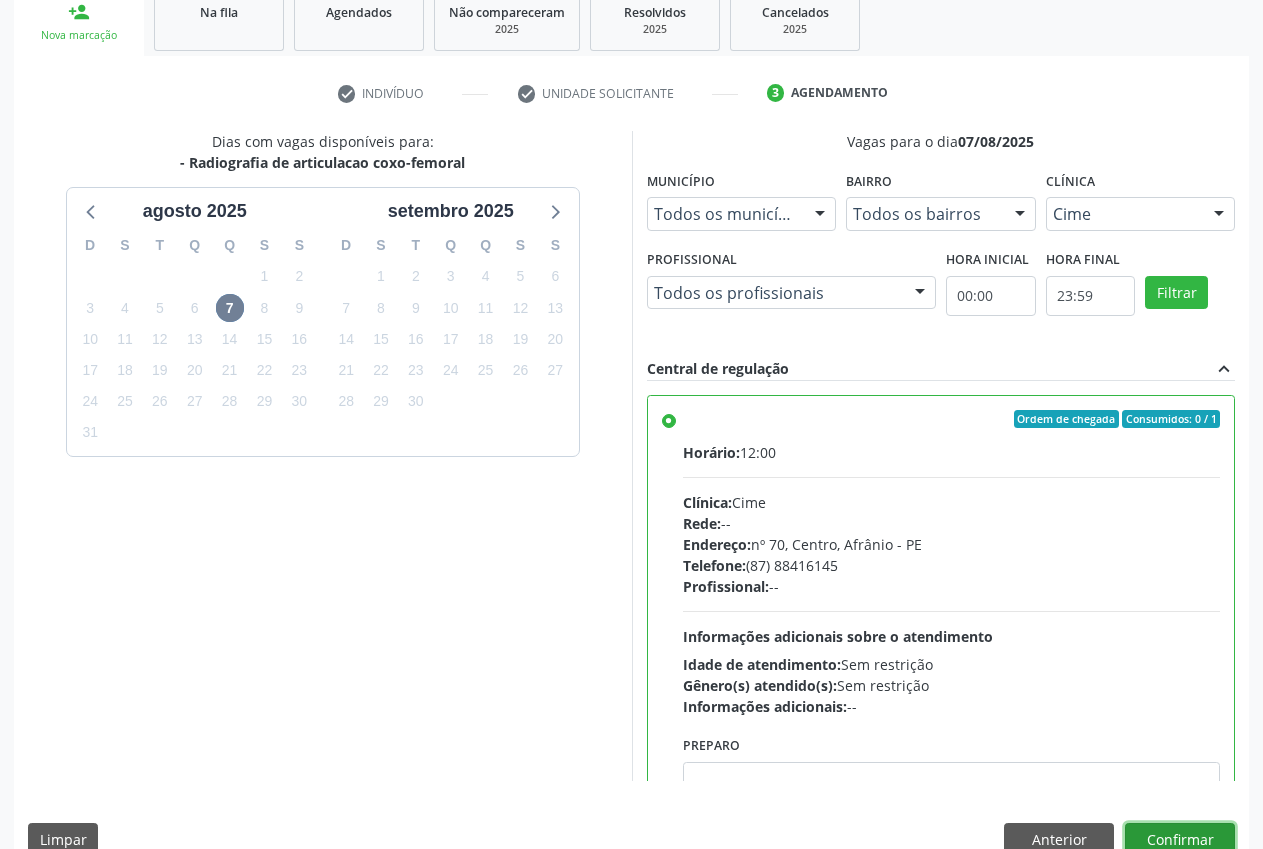 click on "Confirmar" at bounding box center [1180, 840] 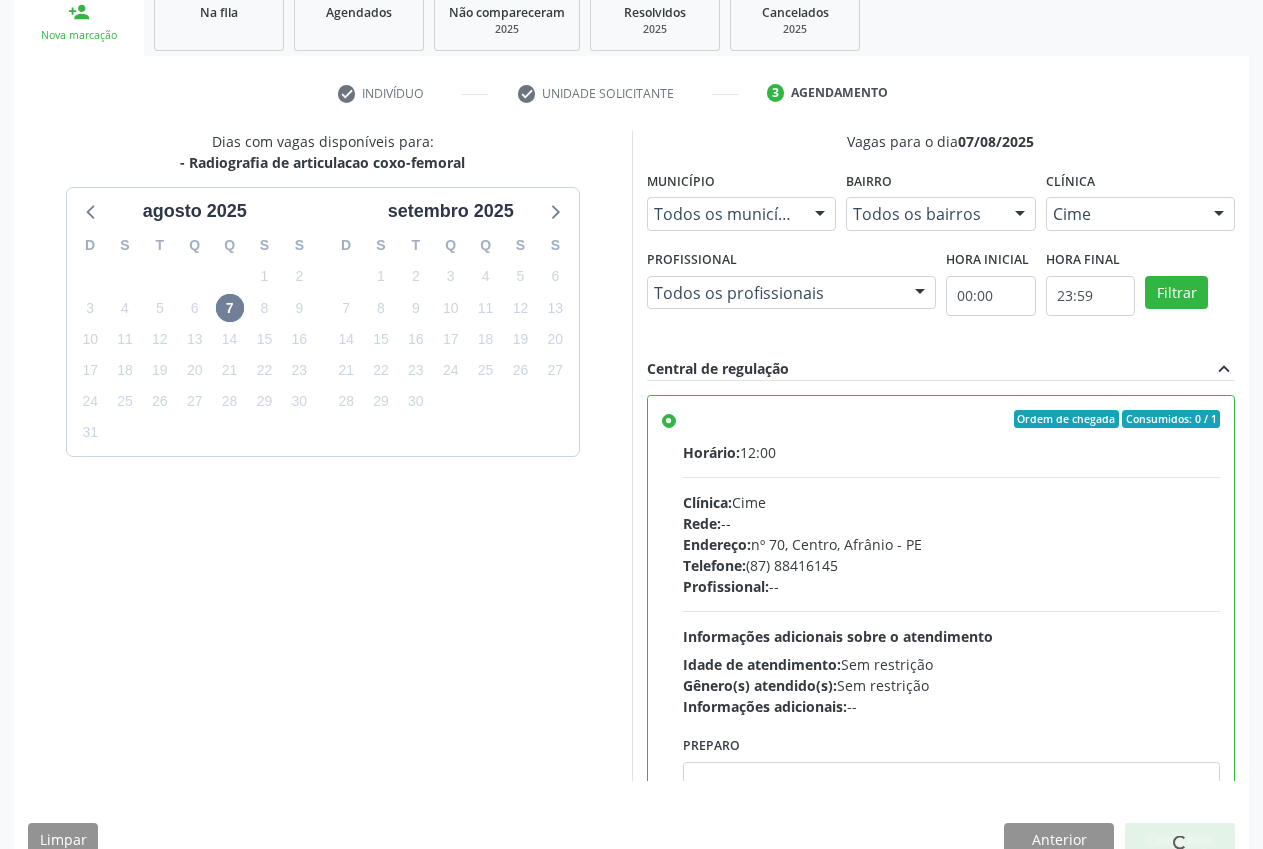 scroll, scrollTop: 346, scrollLeft: 0, axis: vertical 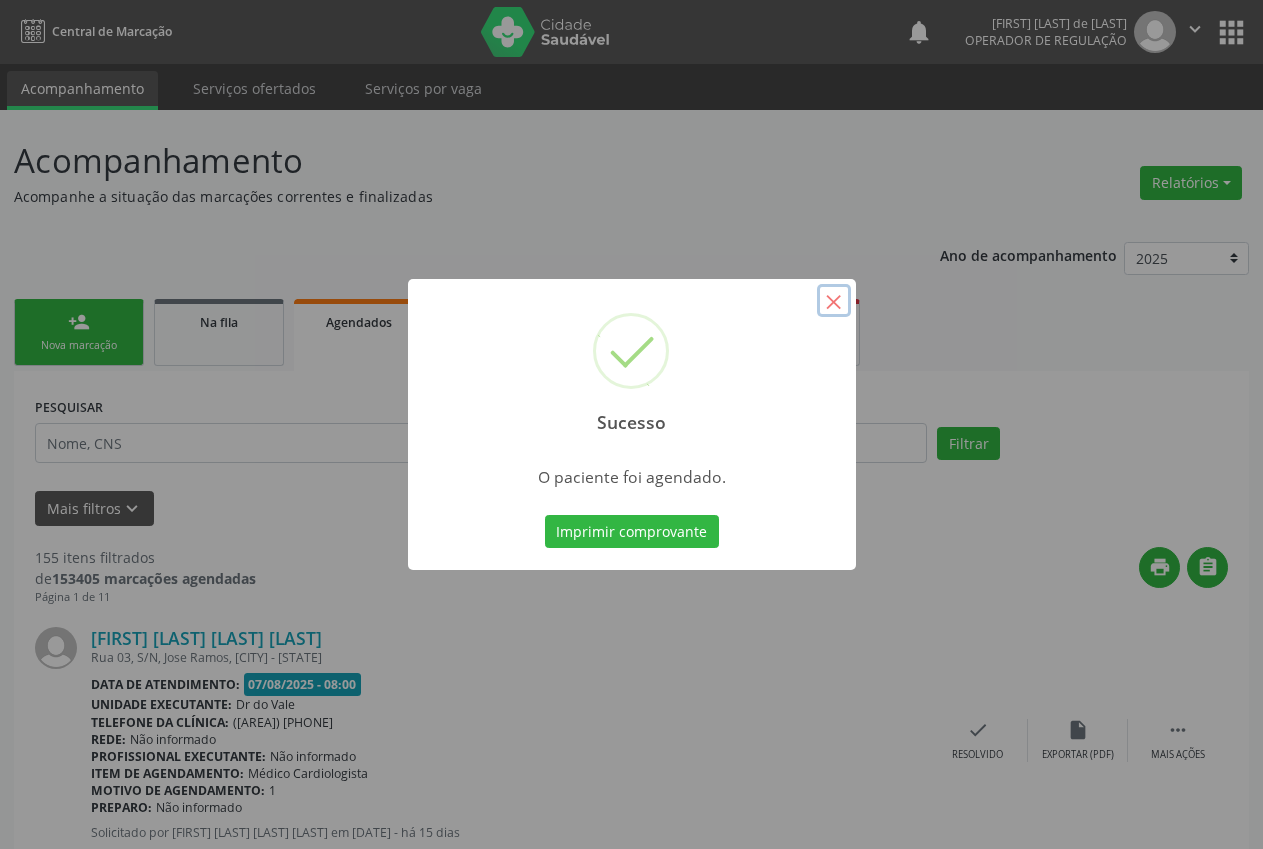 click on "×" at bounding box center [834, 301] 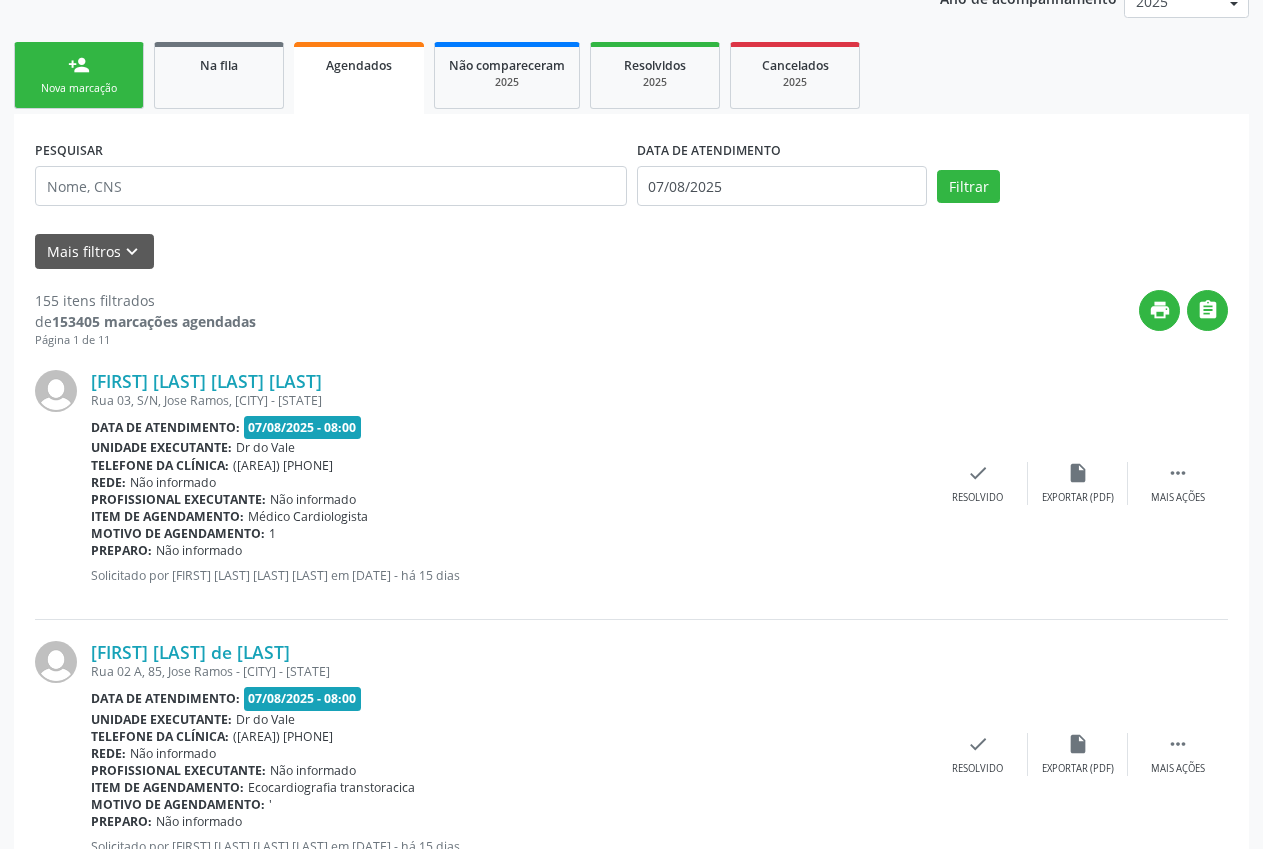 scroll, scrollTop: 269, scrollLeft: 0, axis: vertical 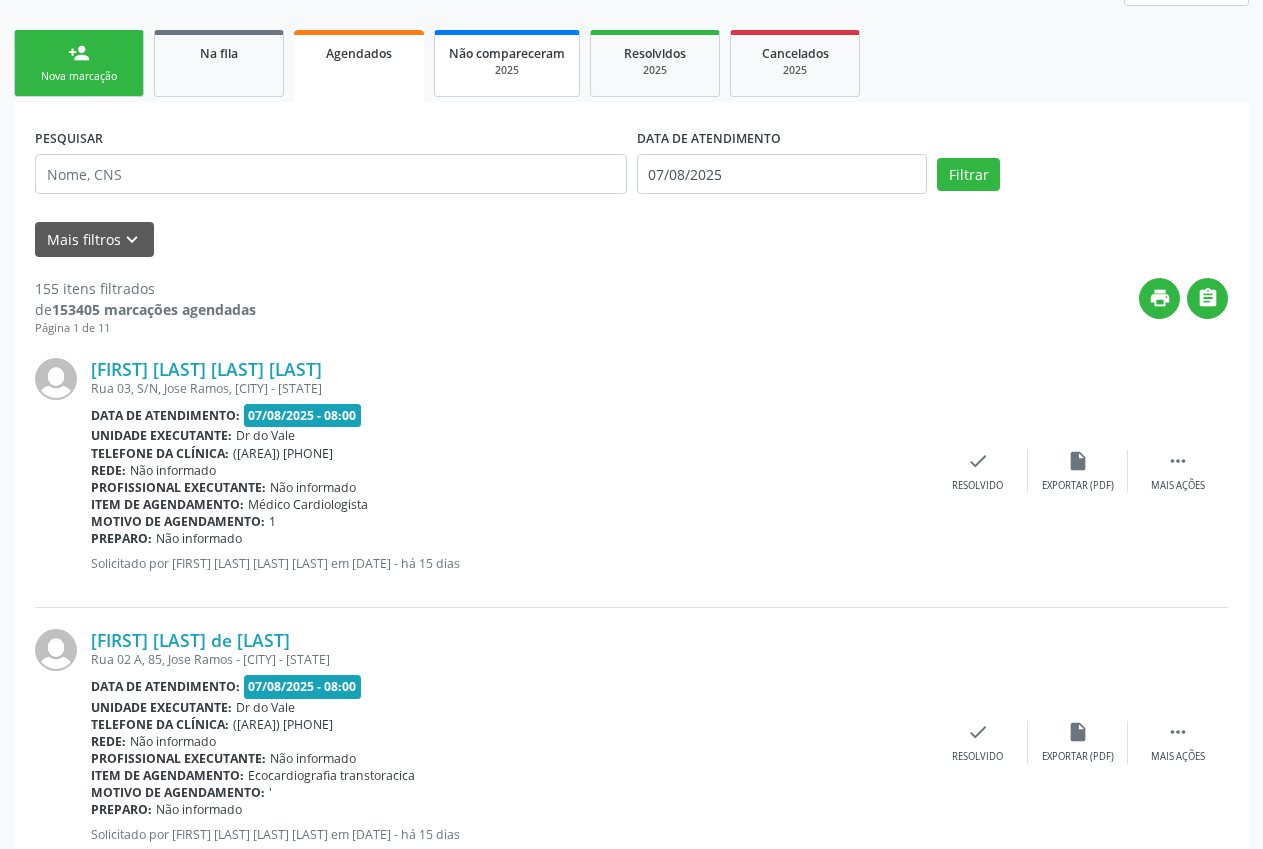 click on "Não compareceram
2025" at bounding box center [507, 63] 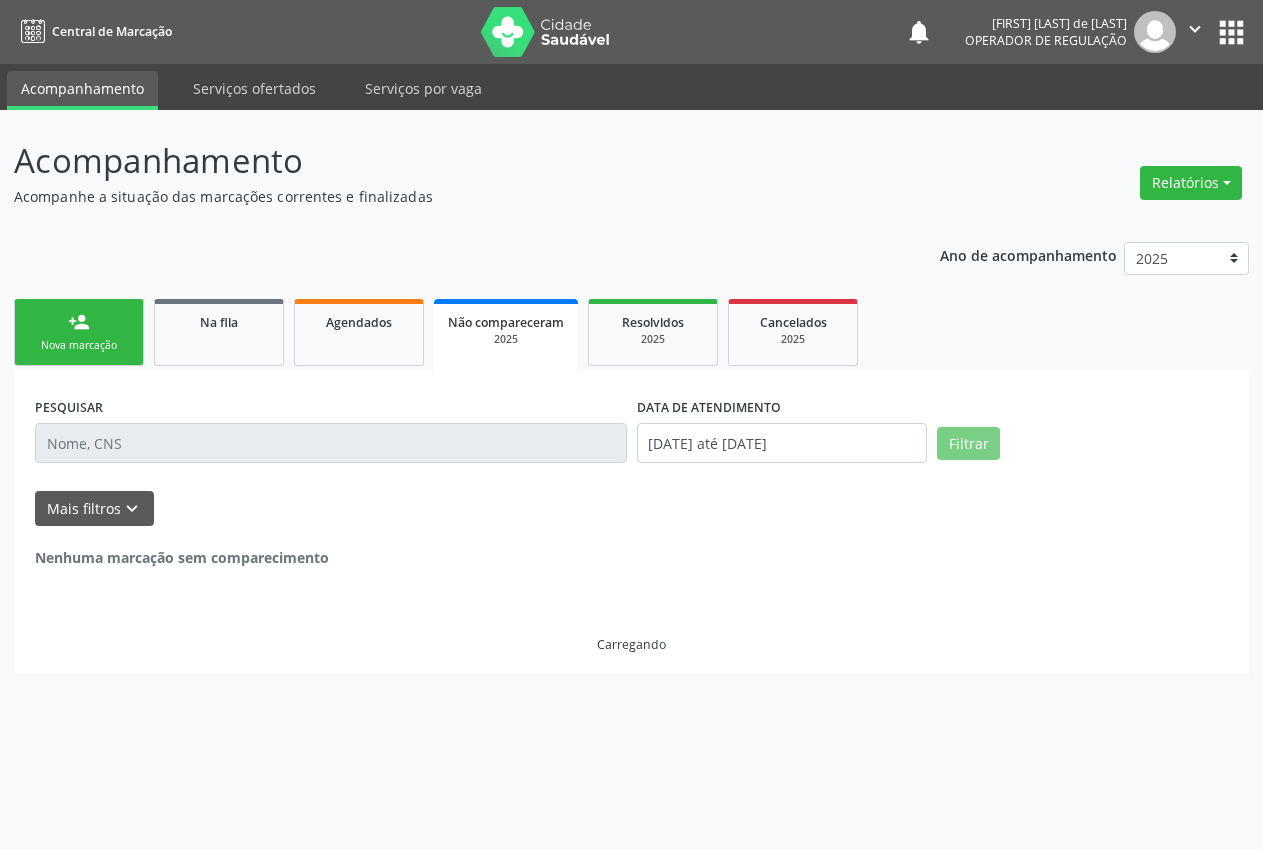 drag, startPoint x: 516, startPoint y: 52, endPoint x: 517, endPoint y: 83, distance: 31.016125 